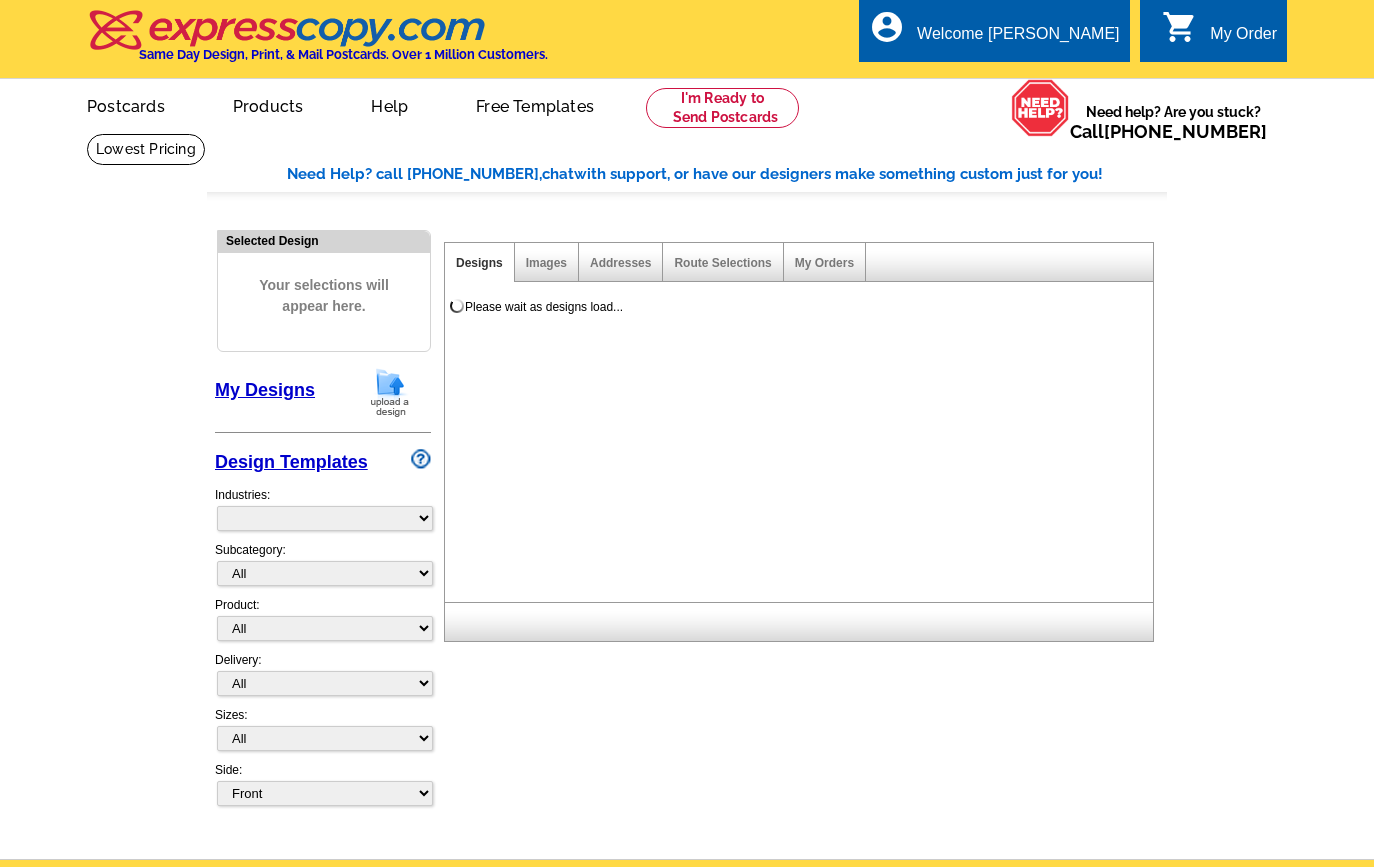 scroll, scrollTop: 0, scrollLeft: 0, axis: both 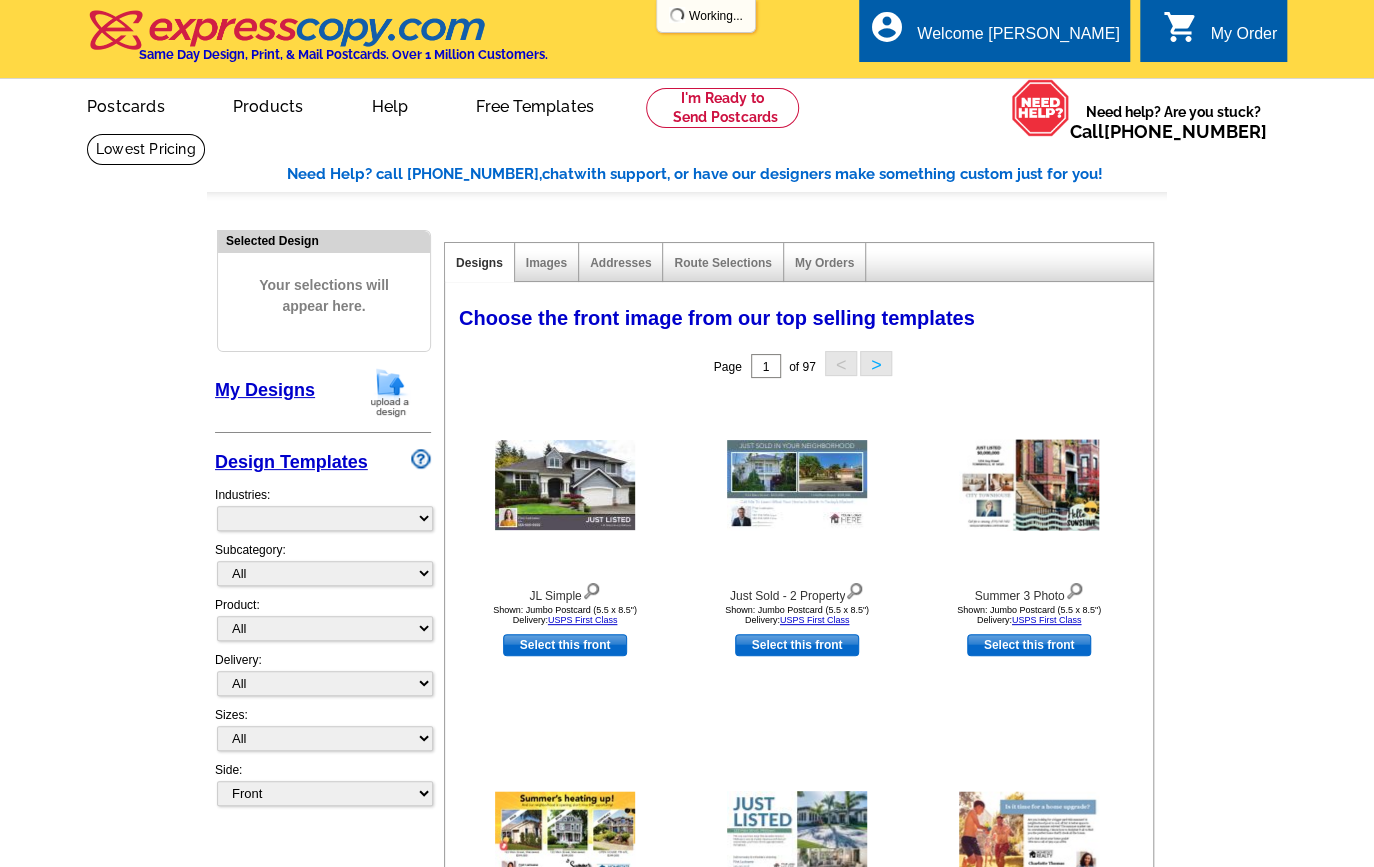 select on "785" 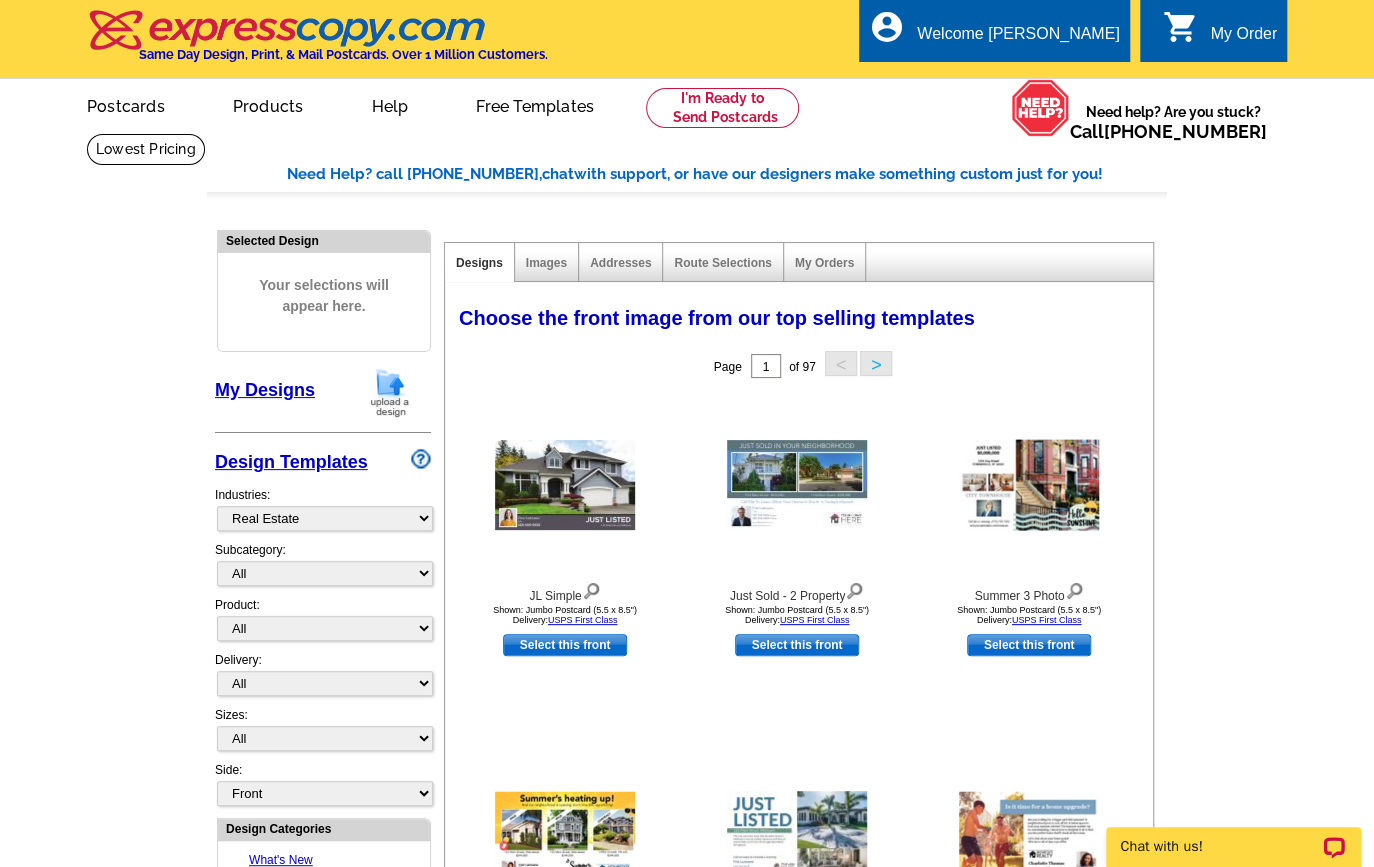 scroll, scrollTop: 0, scrollLeft: 0, axis: both 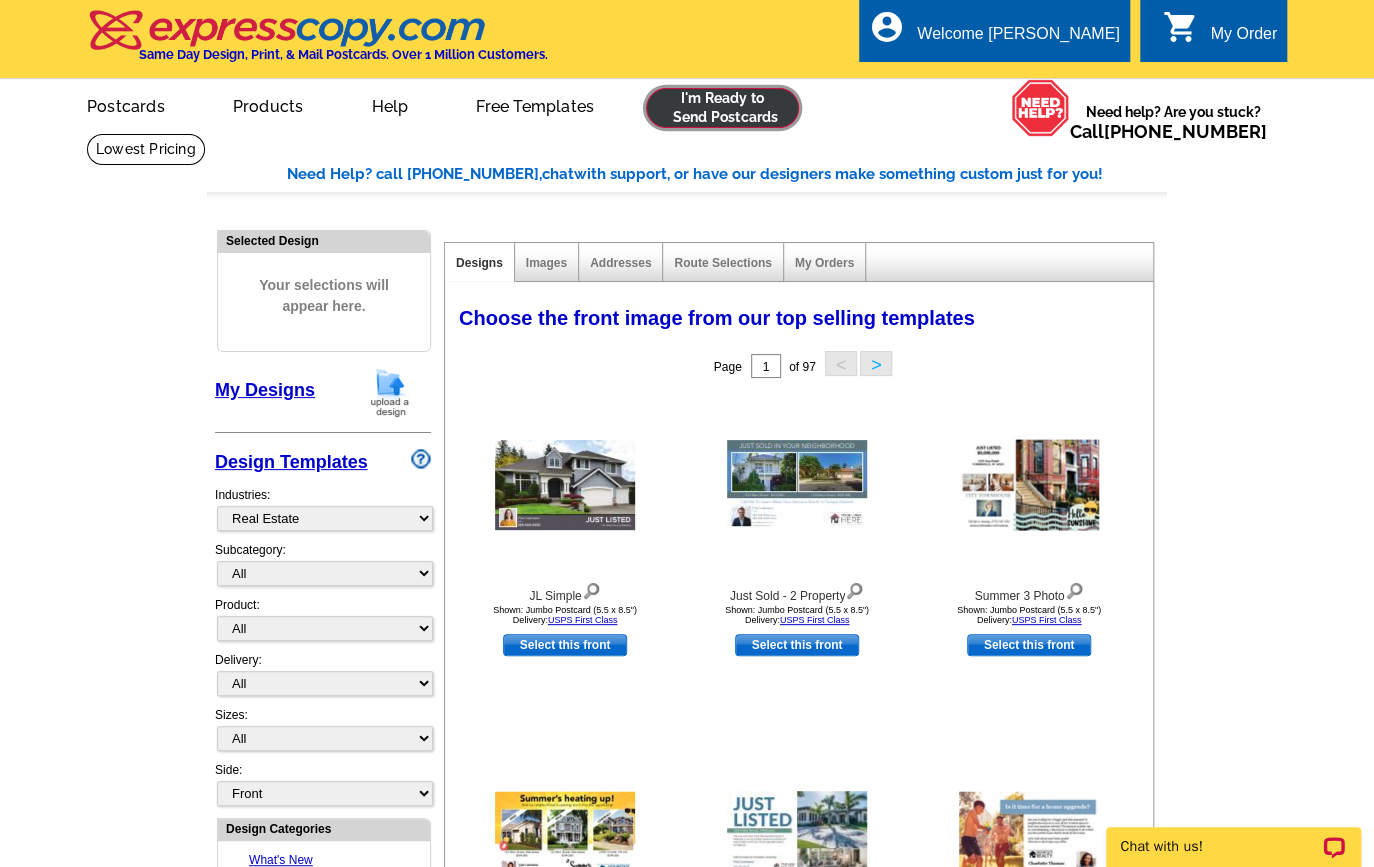 click at bounding box center (722, 108) 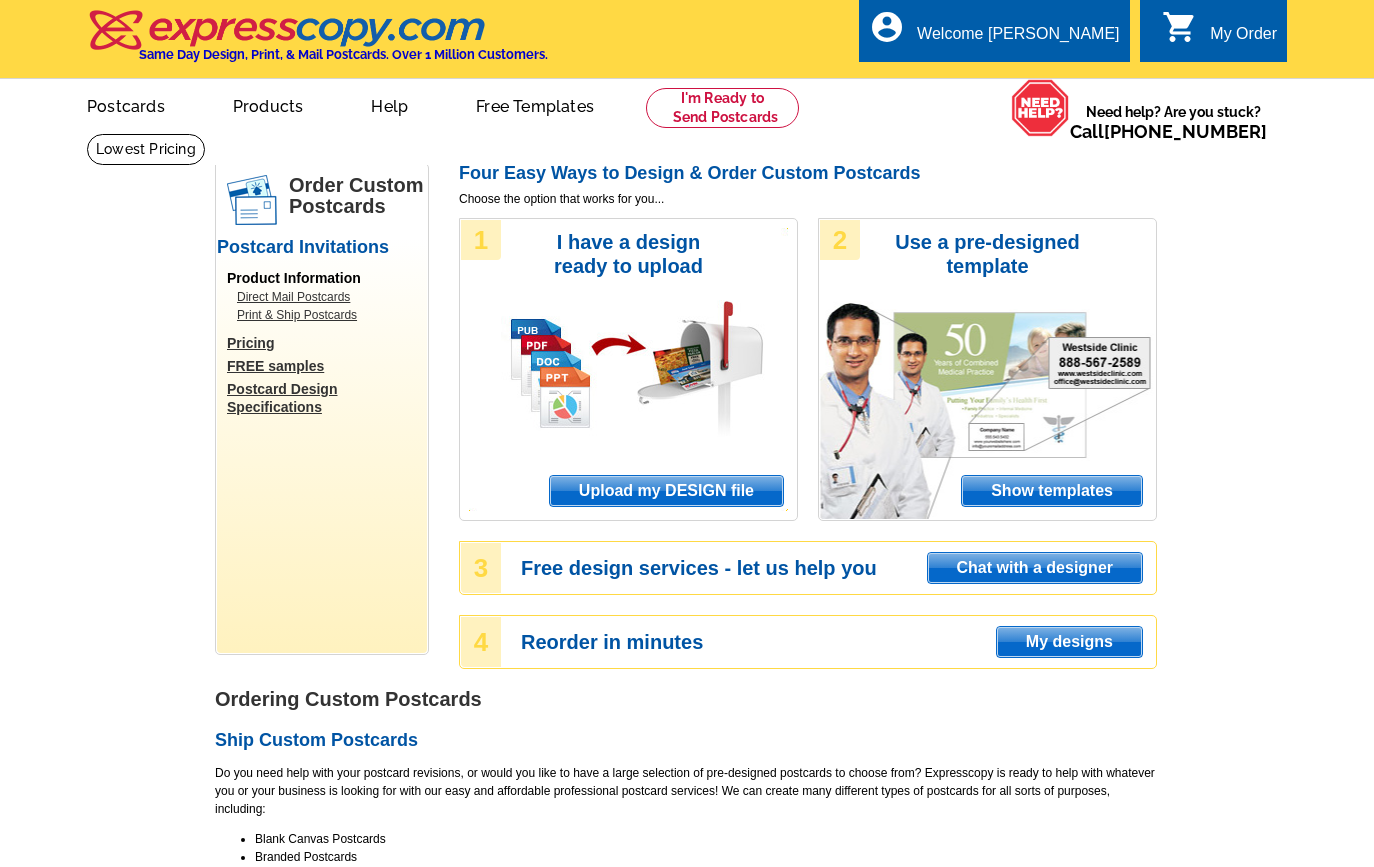 scroll, scrollTop: 0, scrollLeft: 0, axis: both 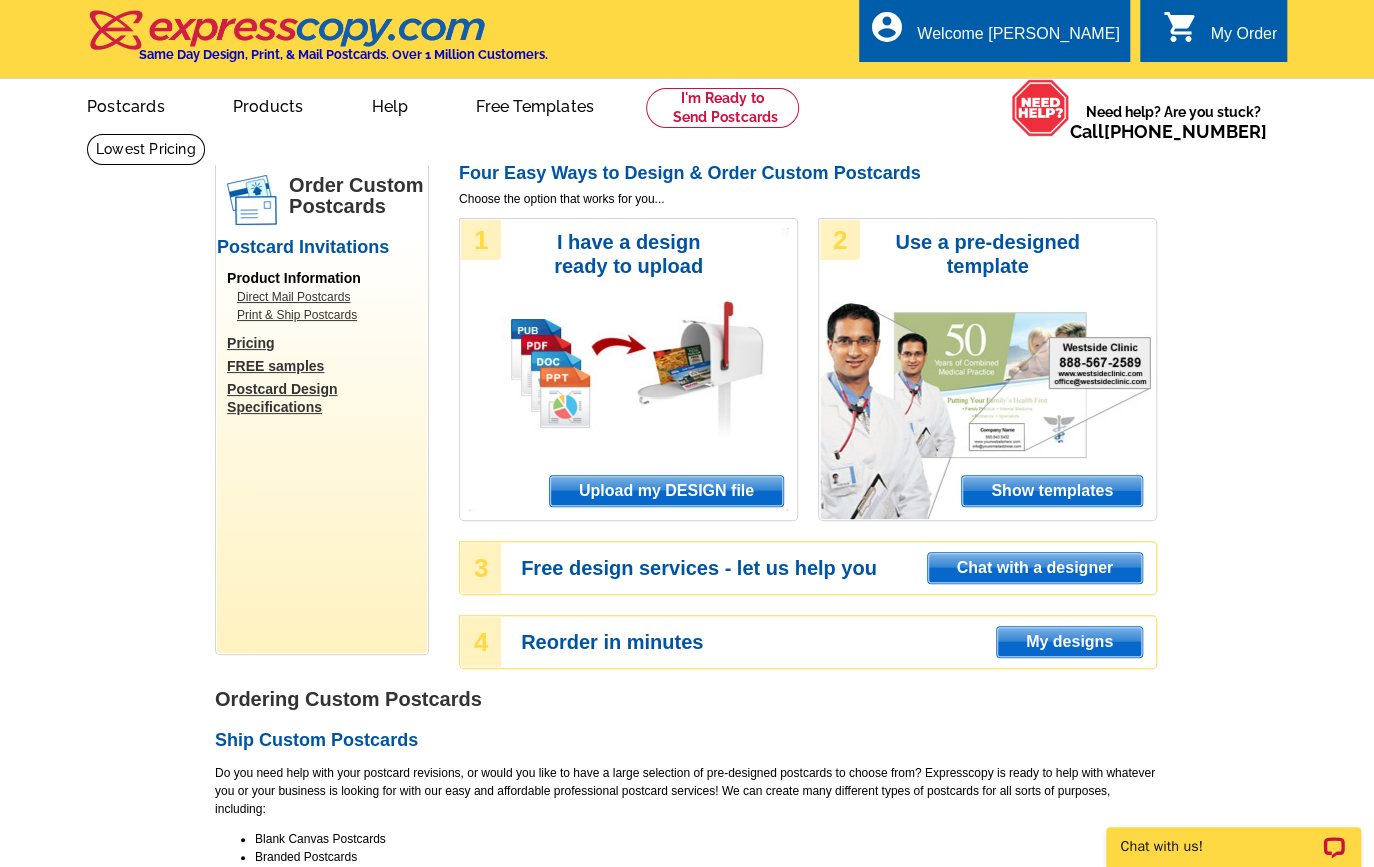 click on "Upload my DESIGN file" at bounding box center [666, 491] 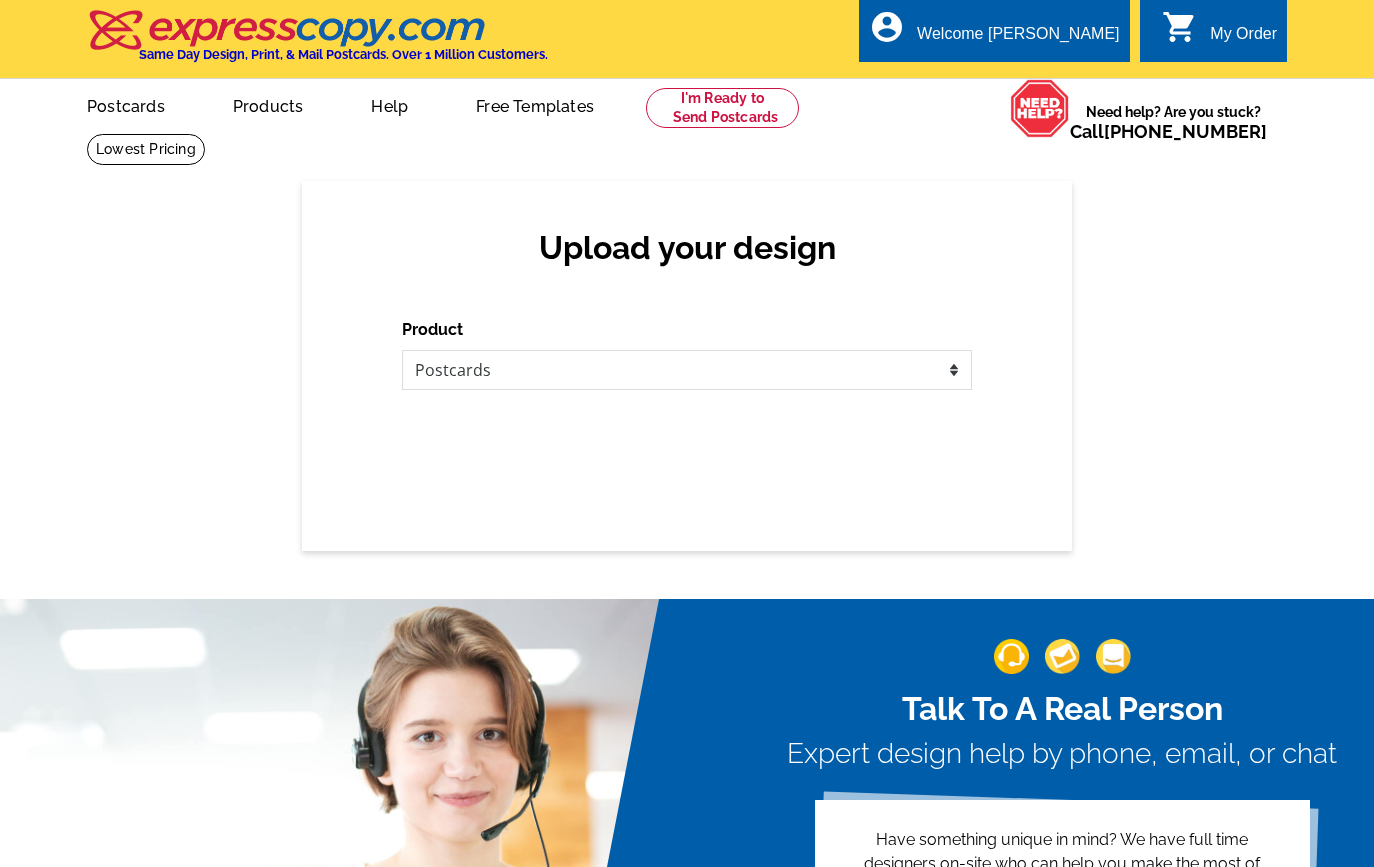 scroll, scrollTop: 0, scrollLeft: 0, axis: both 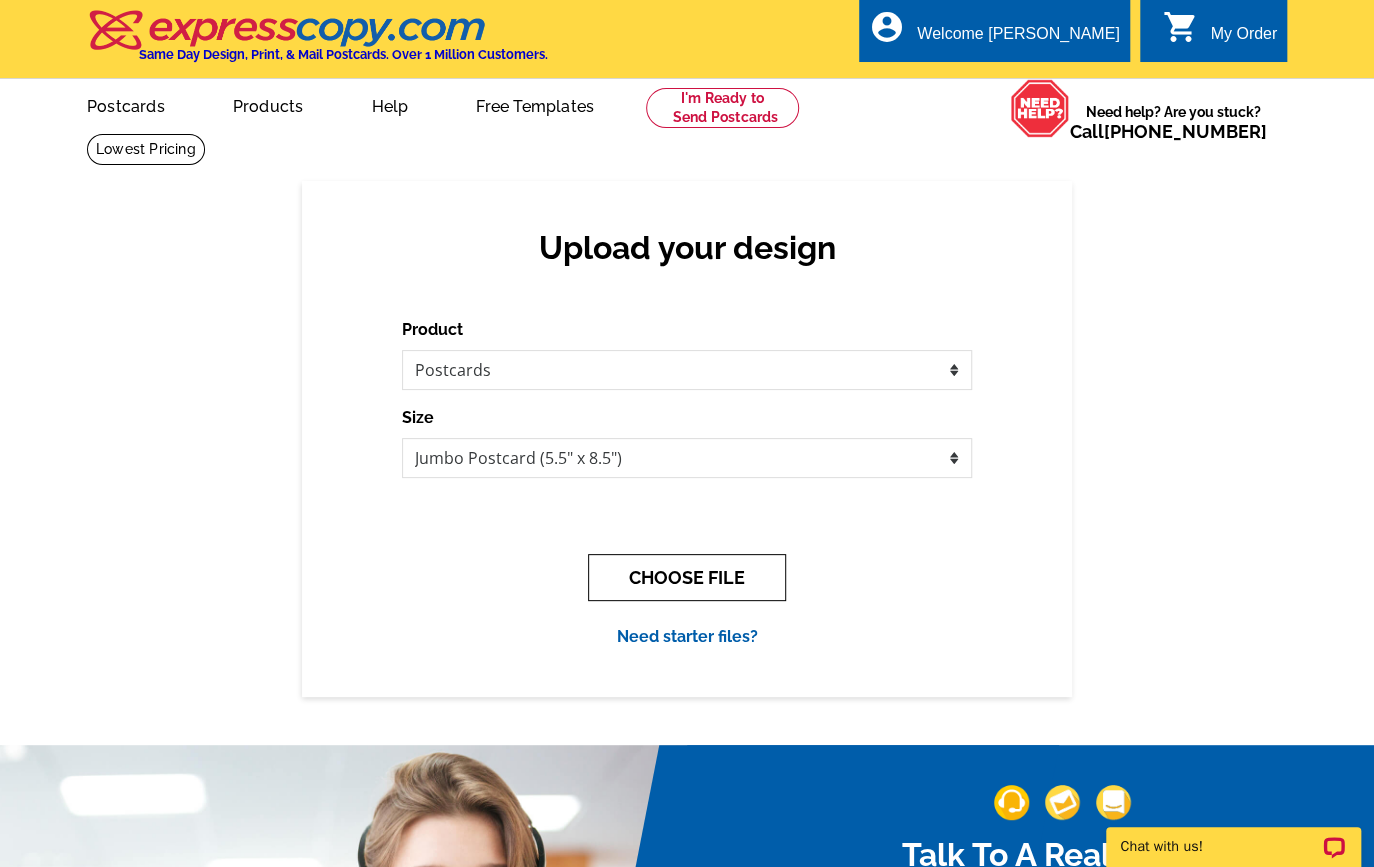 click on "CHOOSE FILE" at bounding box center (687, 577) 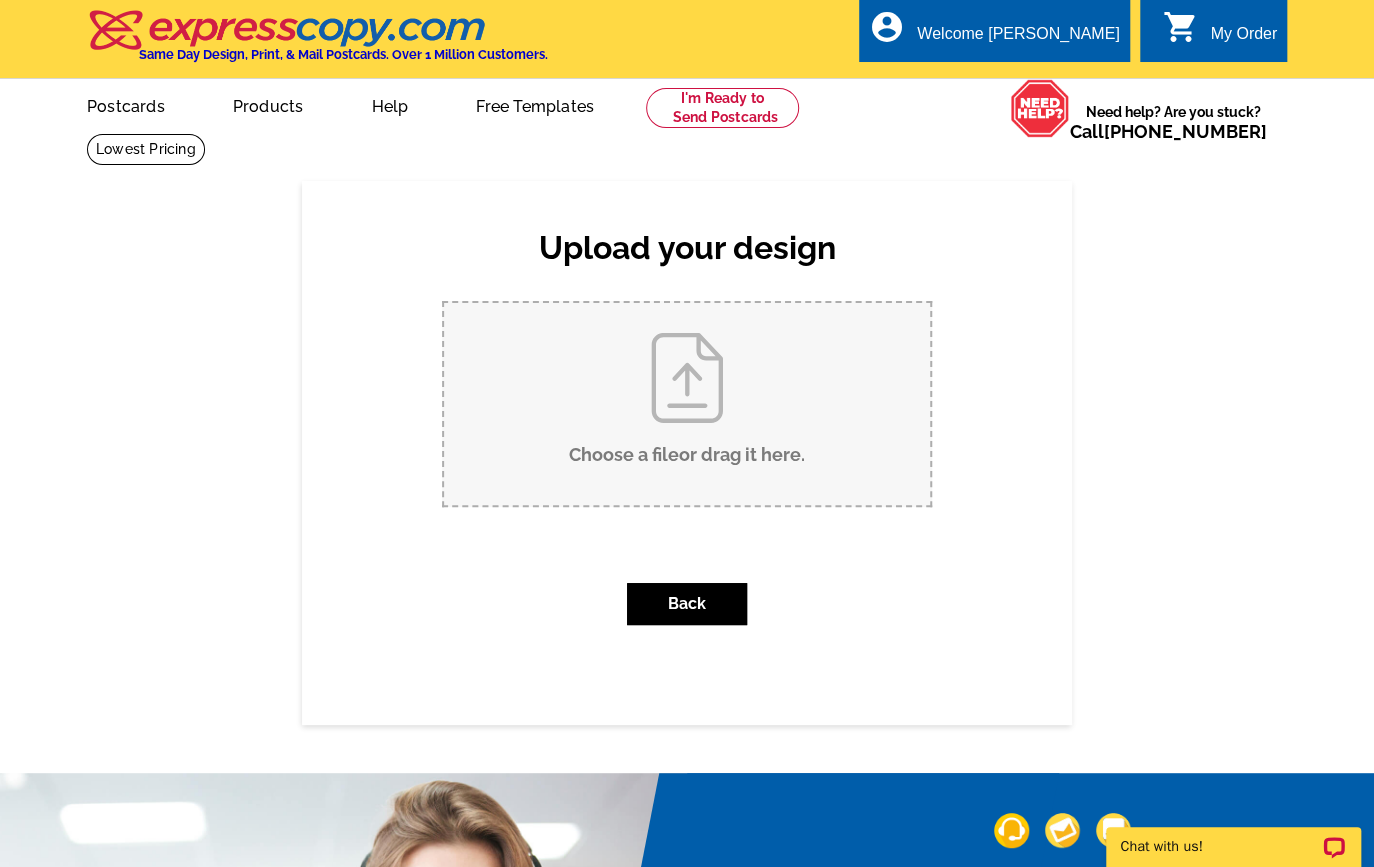 click on "Choose a file  or drag it here ." at bounding box center (687, 404) 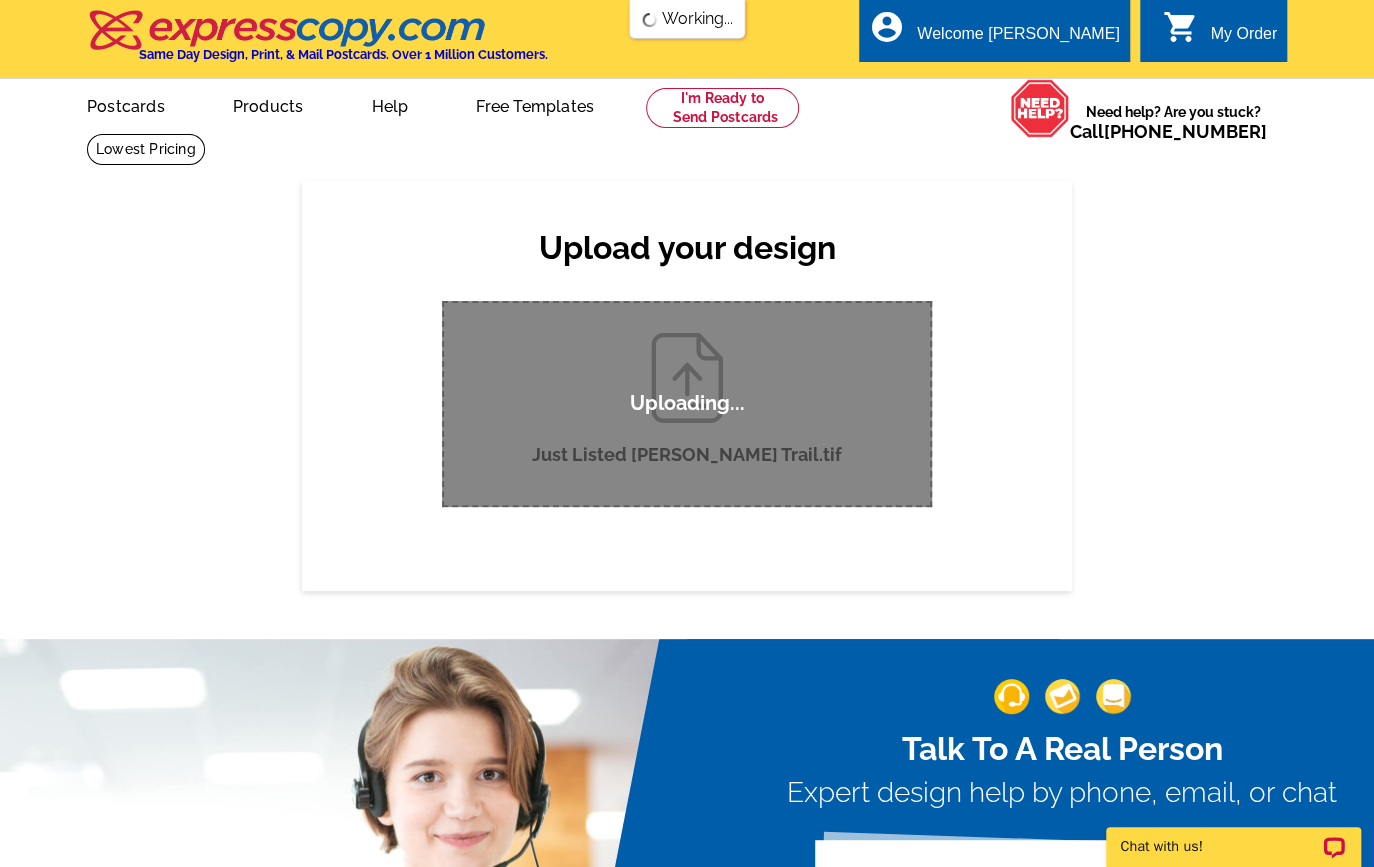 scroll, scrollTop: 0, scrollLeft: 0, axis: both 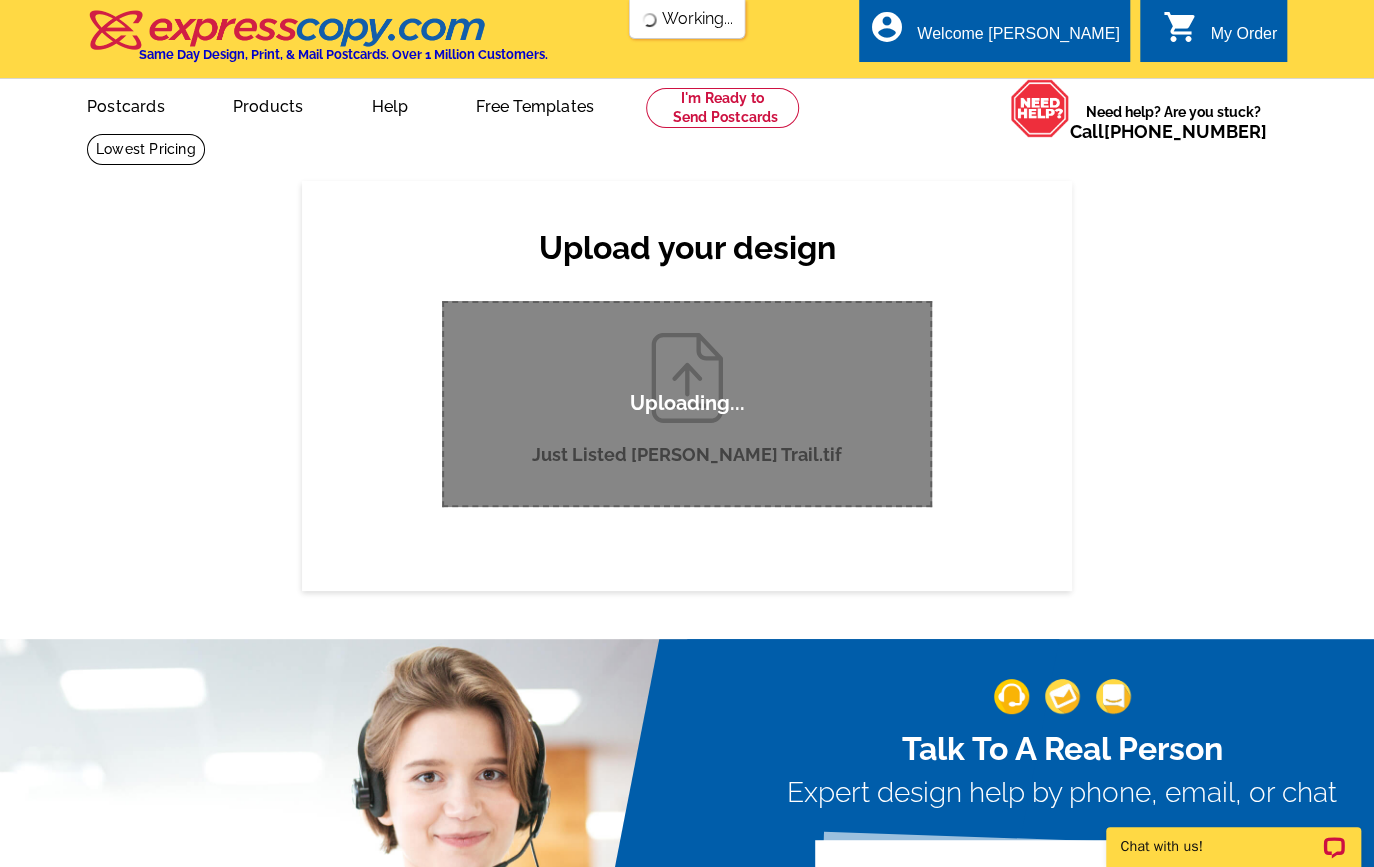 type 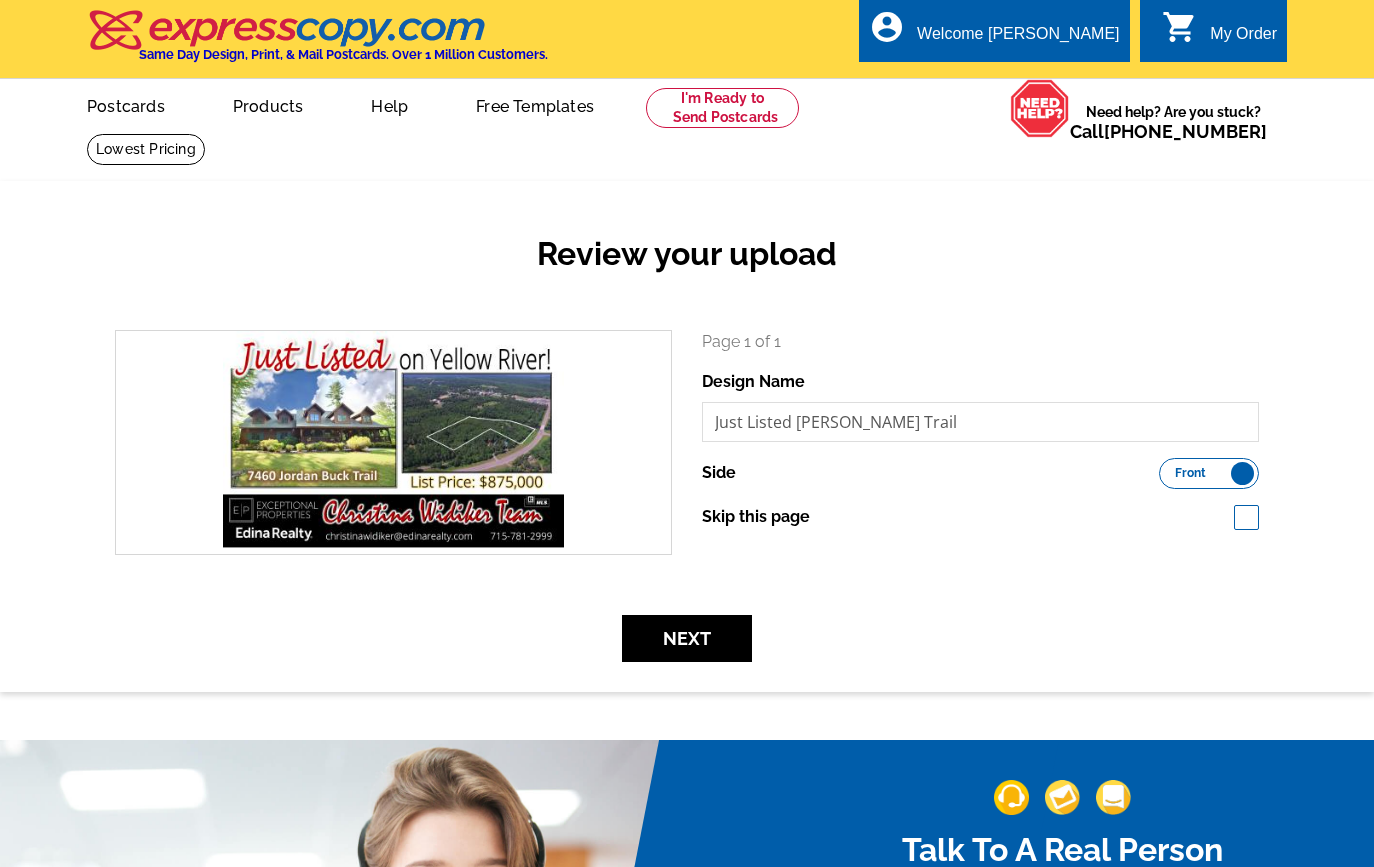 scroll, scrollTop: 0, scrollLeft: 0, axis: both 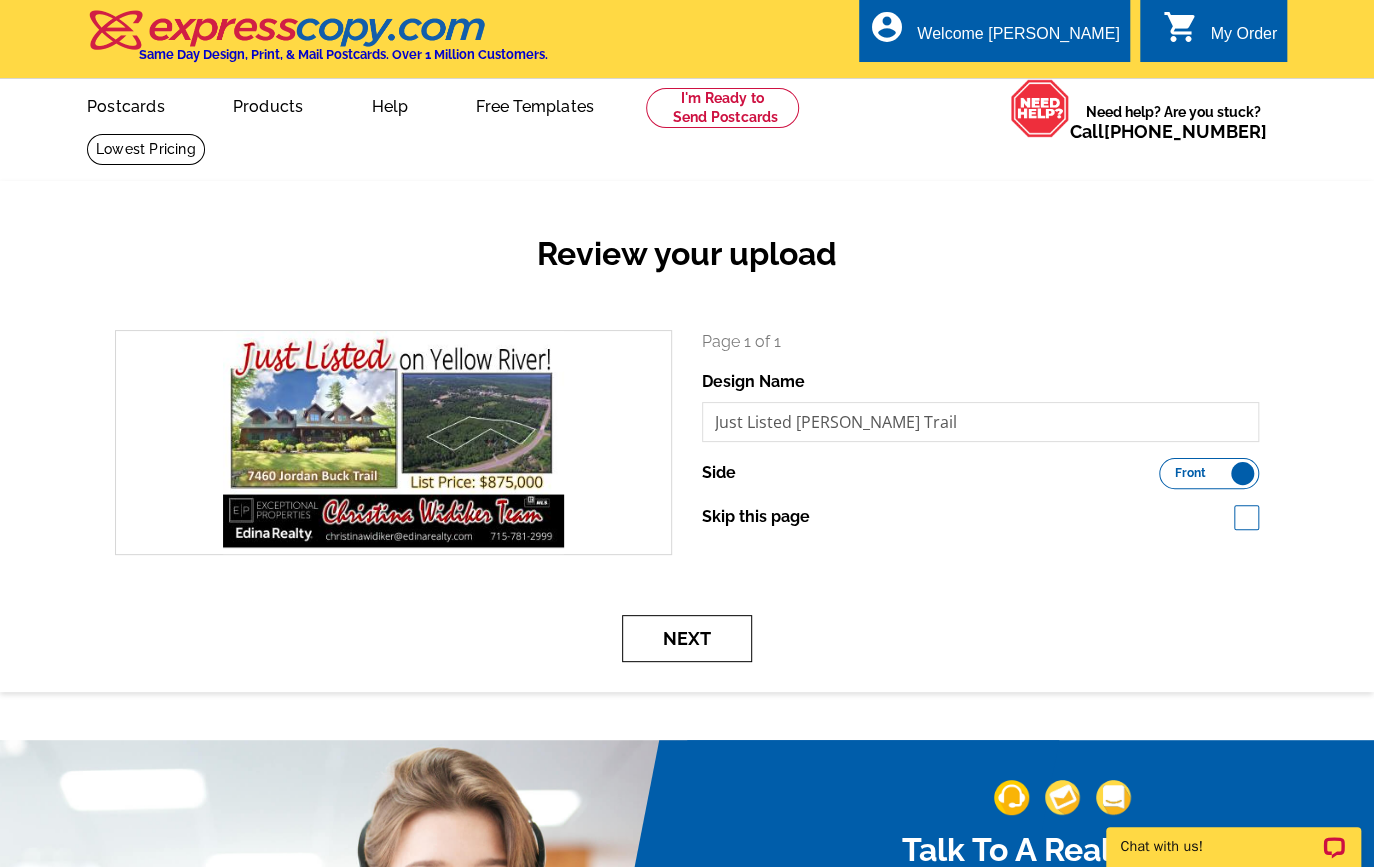 click on "Next" at bounding box center (687, 638) 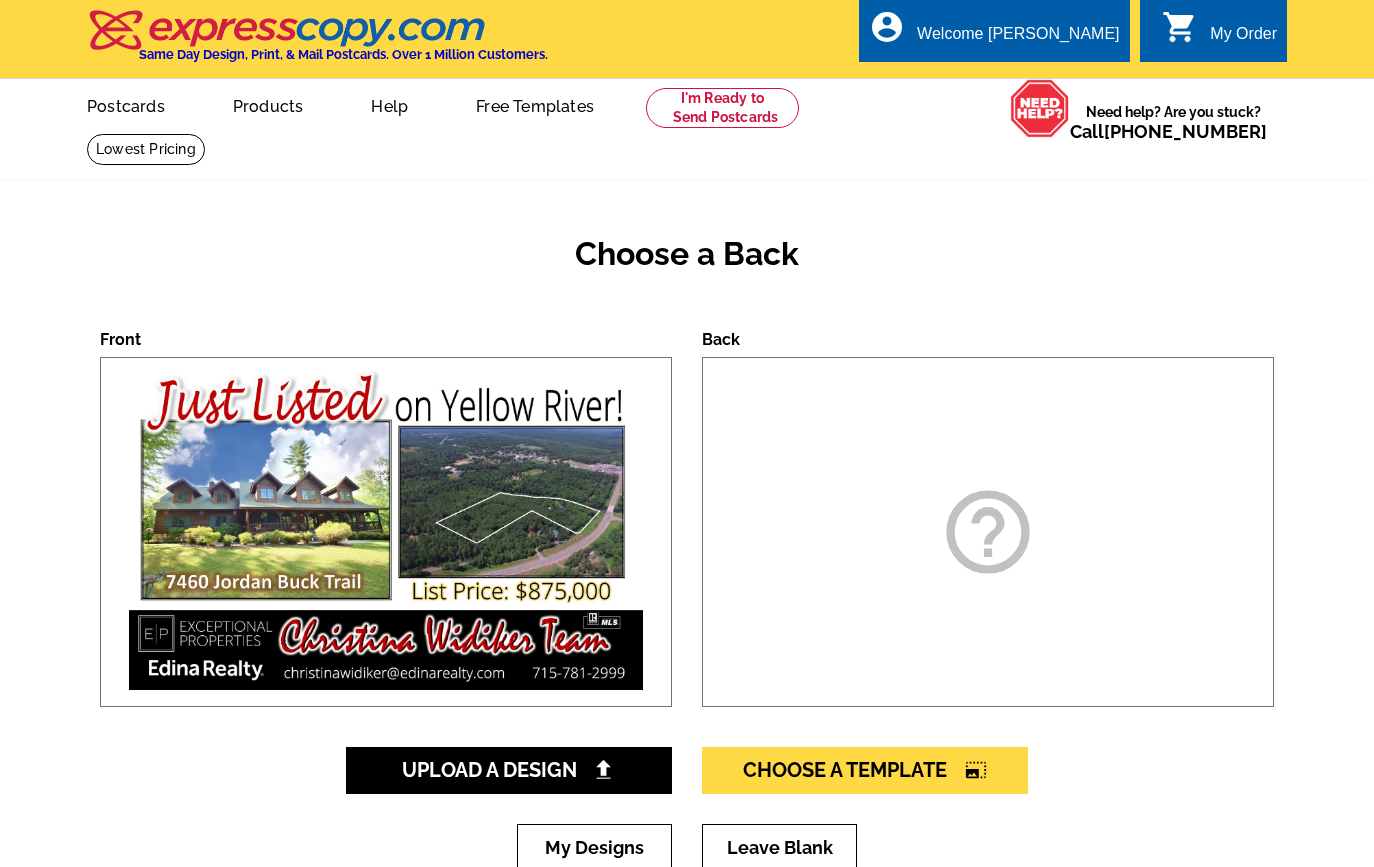 scroll, scrollTop: 0, scrollLeft: 0, axis: both 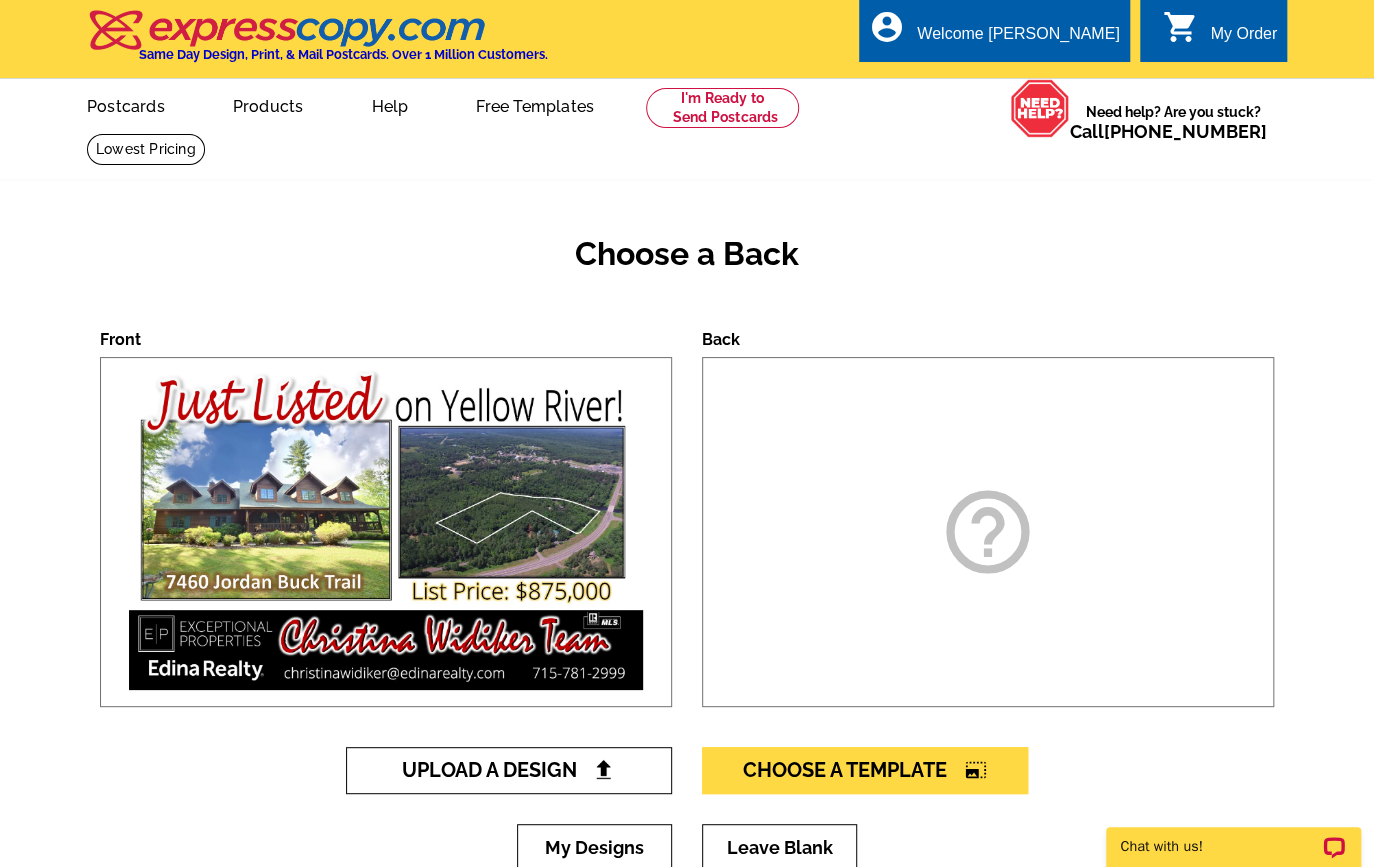 click on "Upload A Design" at bounding box center [509, 770] 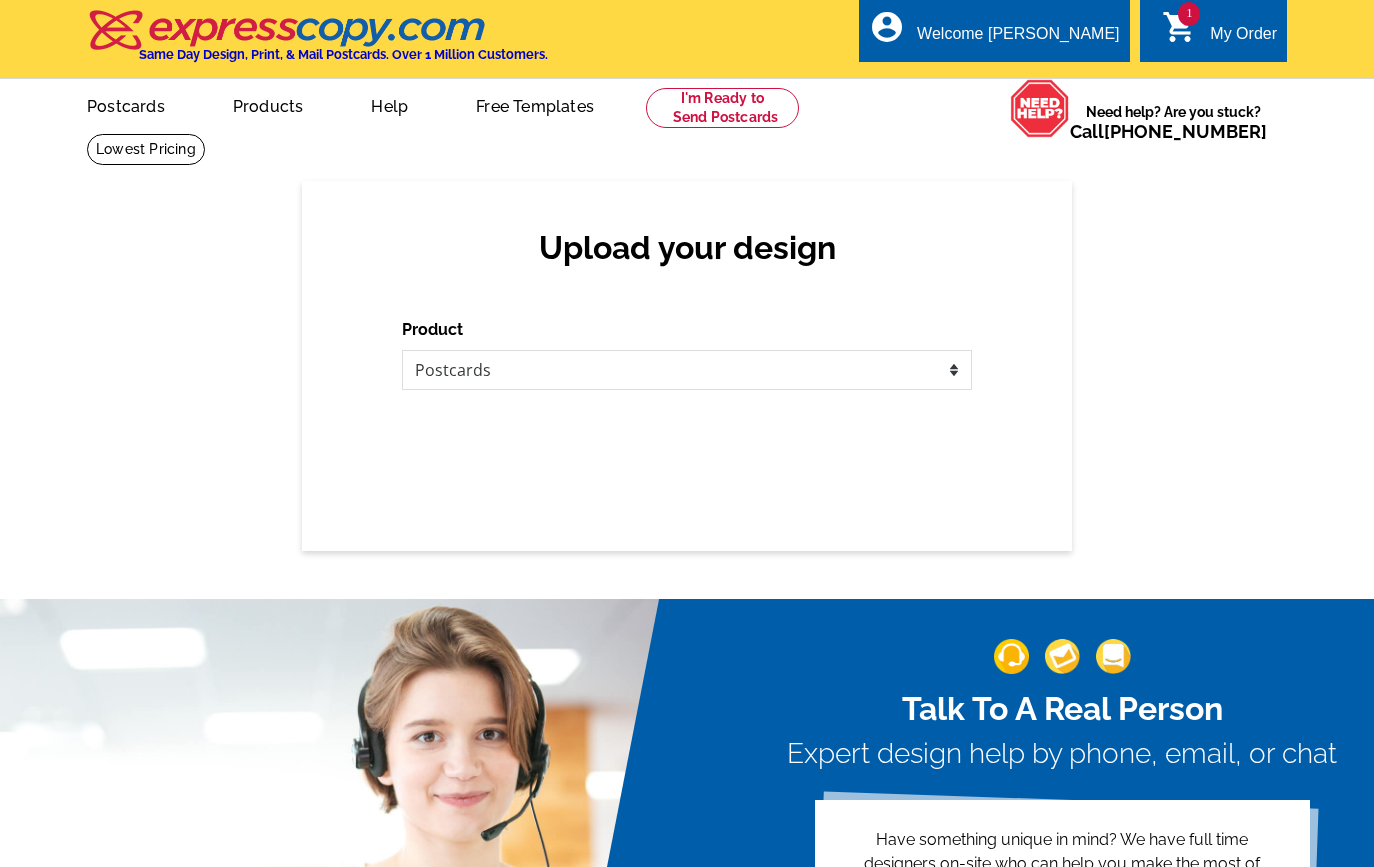 scroll, scrollTop: 0, scrollLeft: 0, axis: both 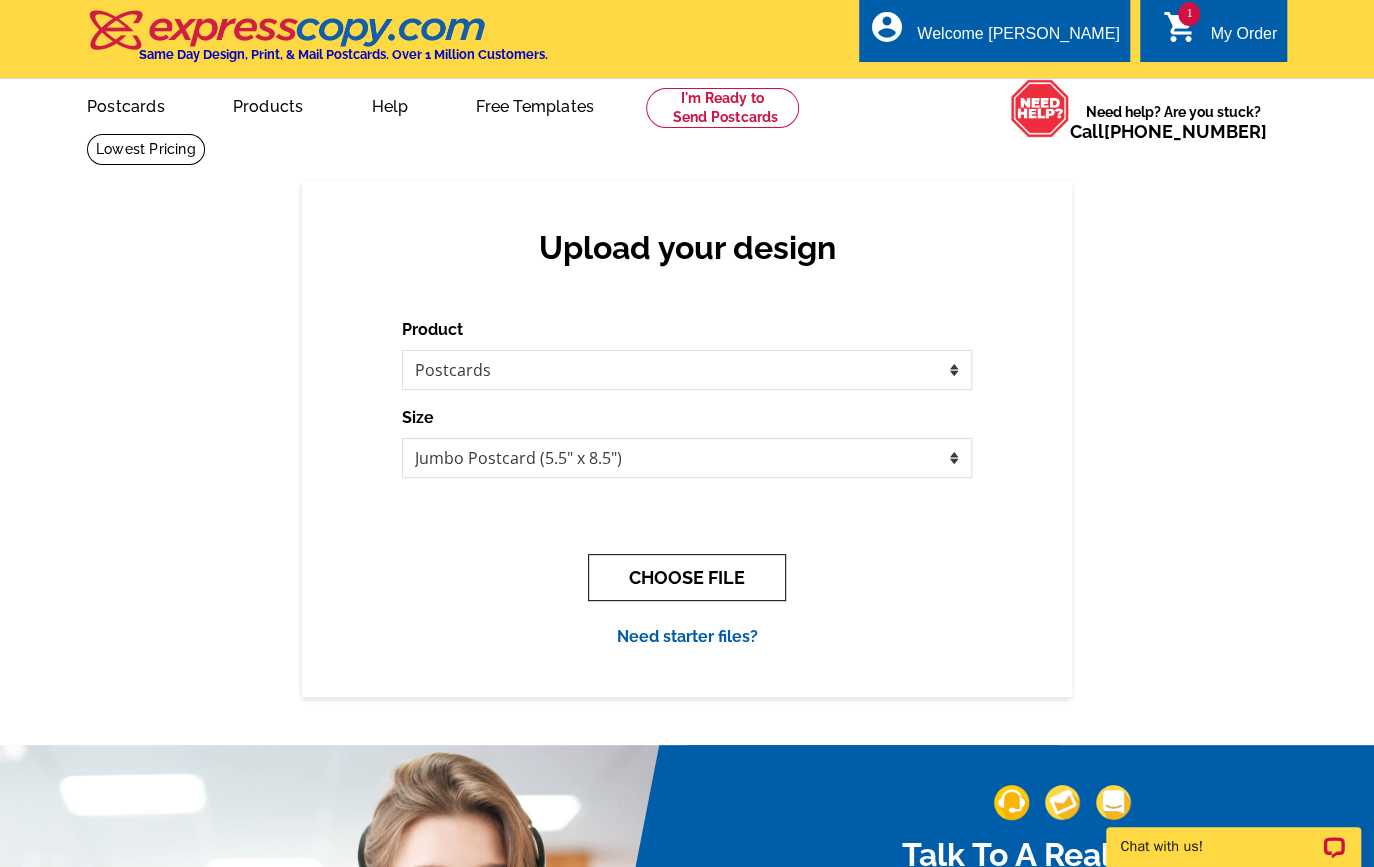click on "CHOOSE FILE" at bounding box center [687, 577] 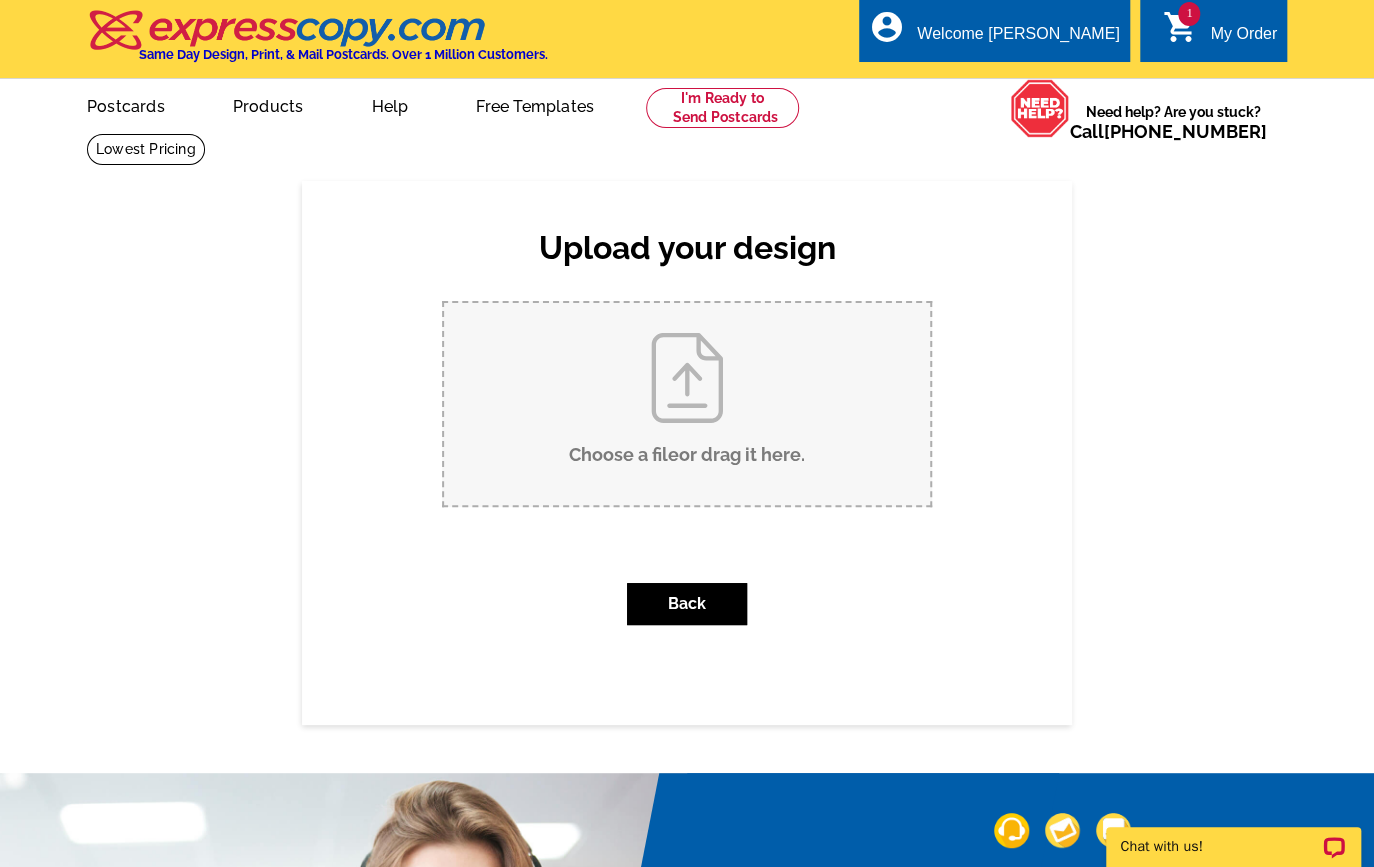 click on "Choose a file  or drag it here ." at bounding box center (687, 404) 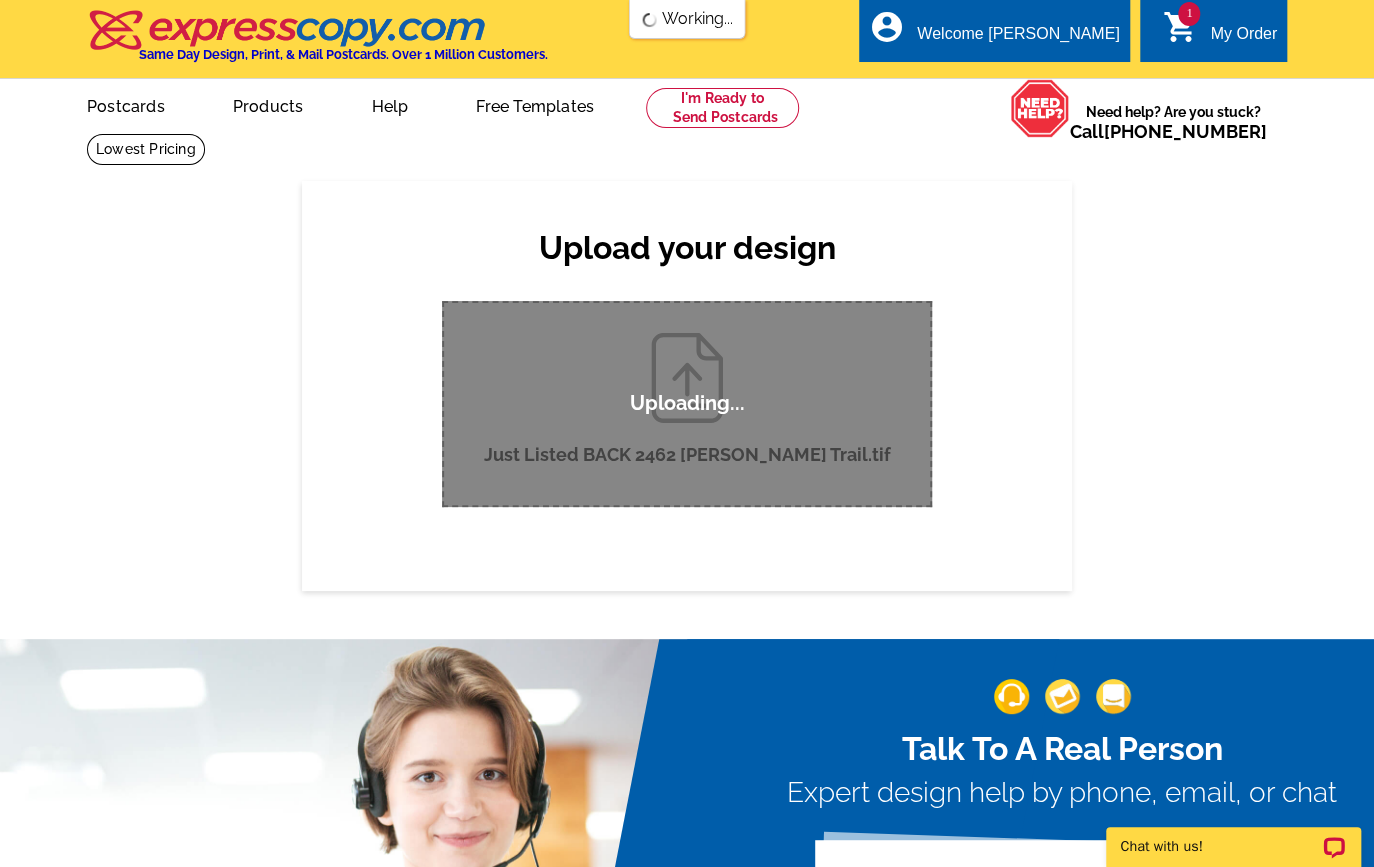scroll, scrollTop: 0, scrollLeft: 0, axis: both 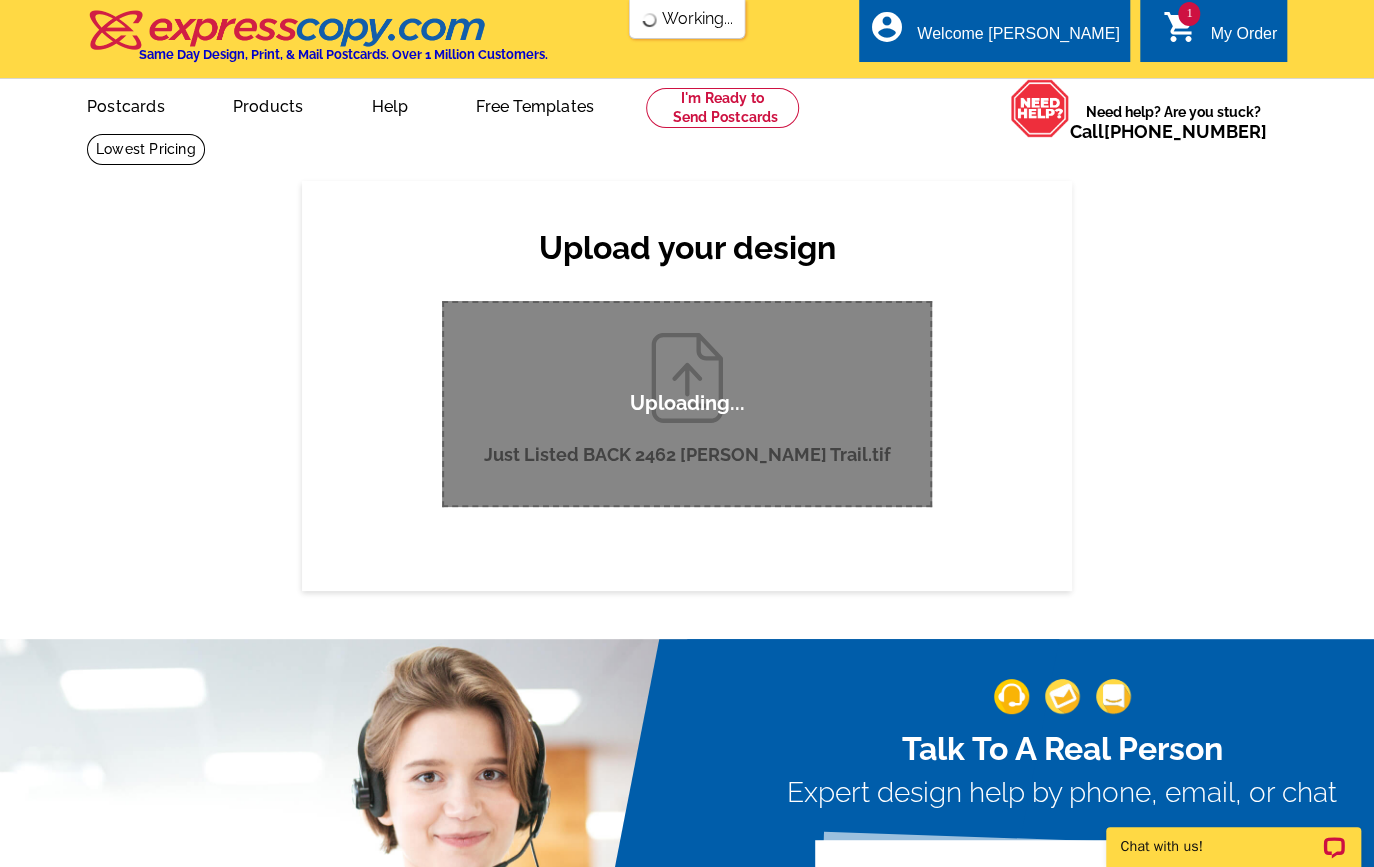 type 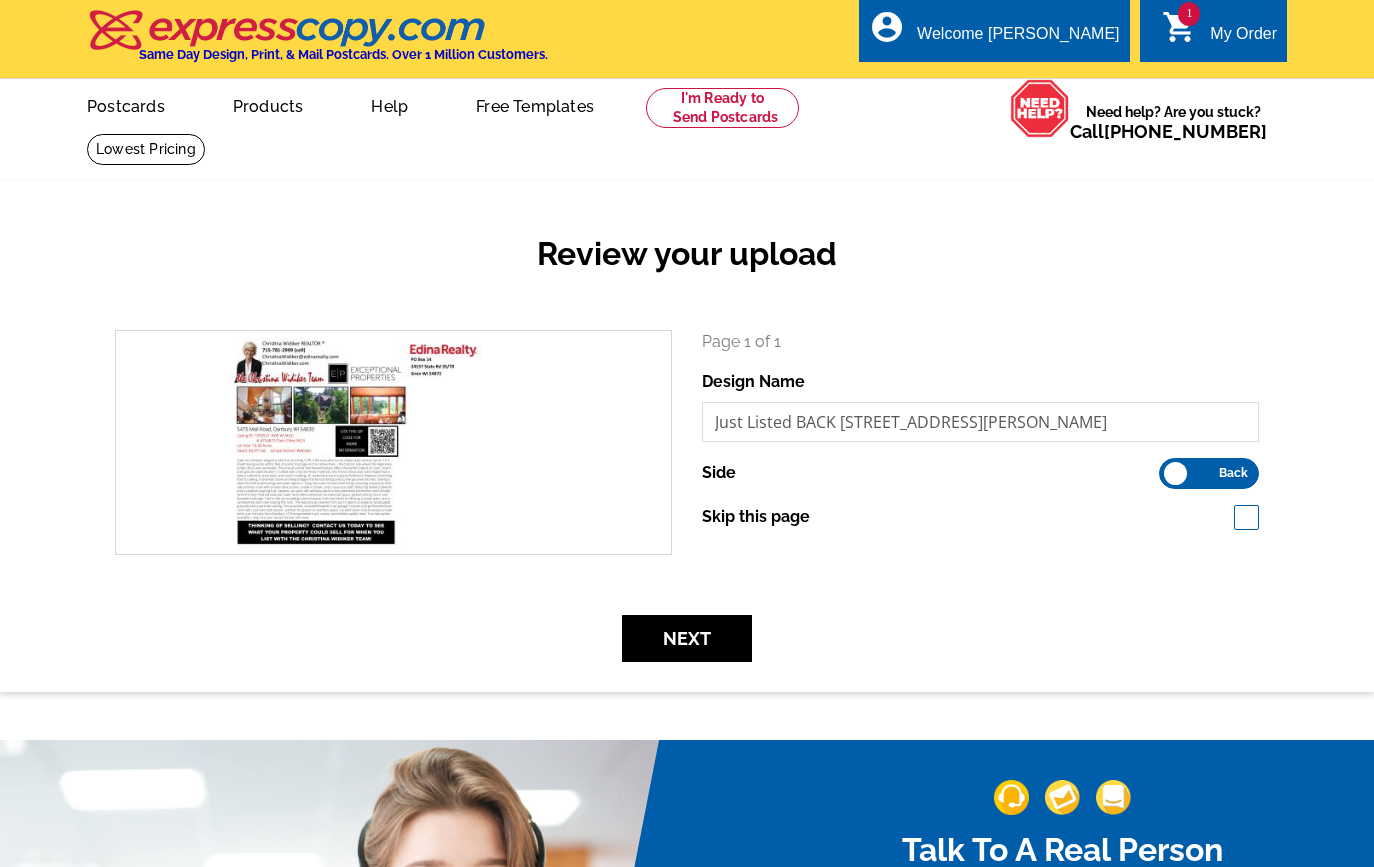 scroll, scrollTop: 0, scrollLeft: 0, axis: both 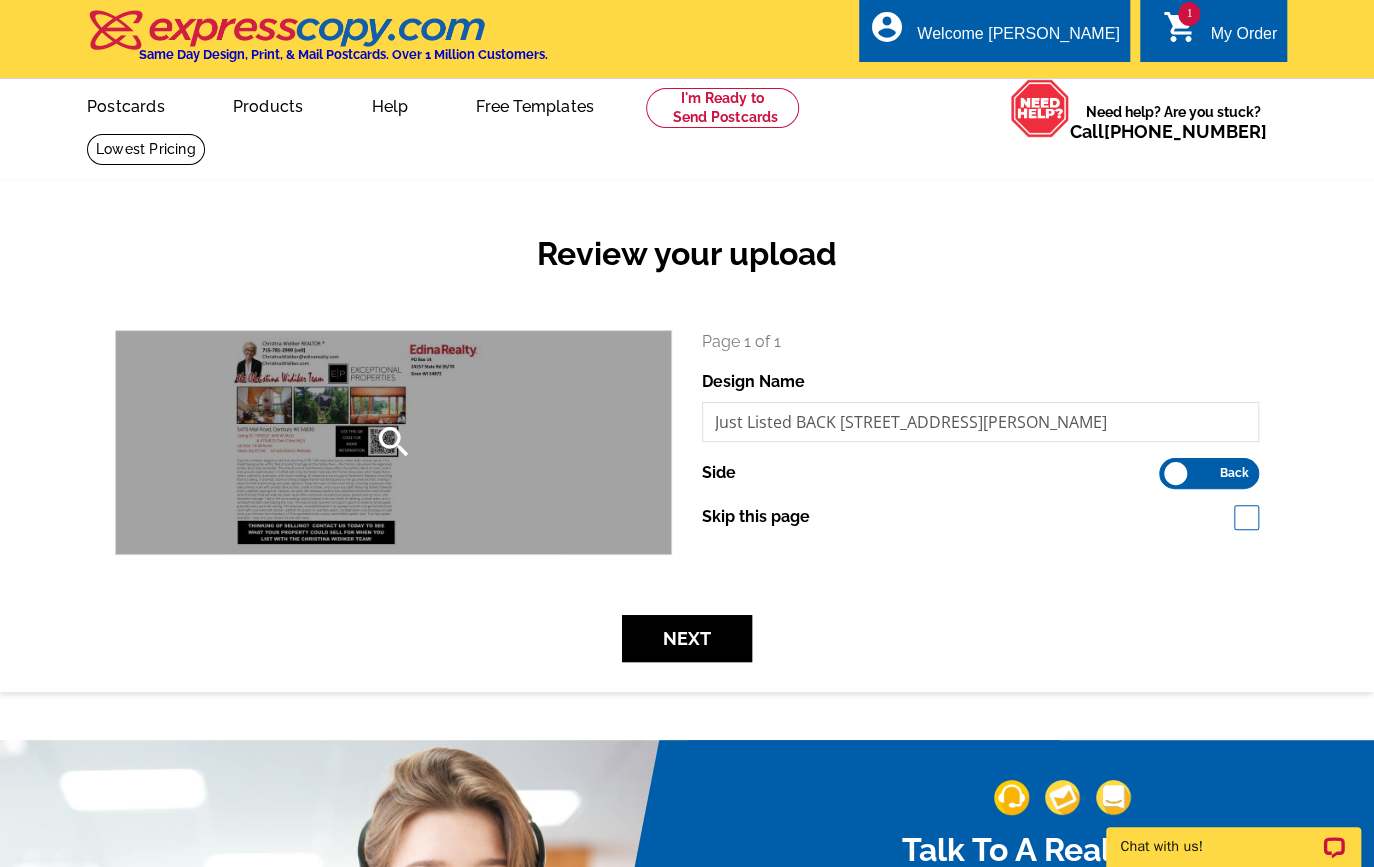 click on "search" at bounding box center (394, 442) 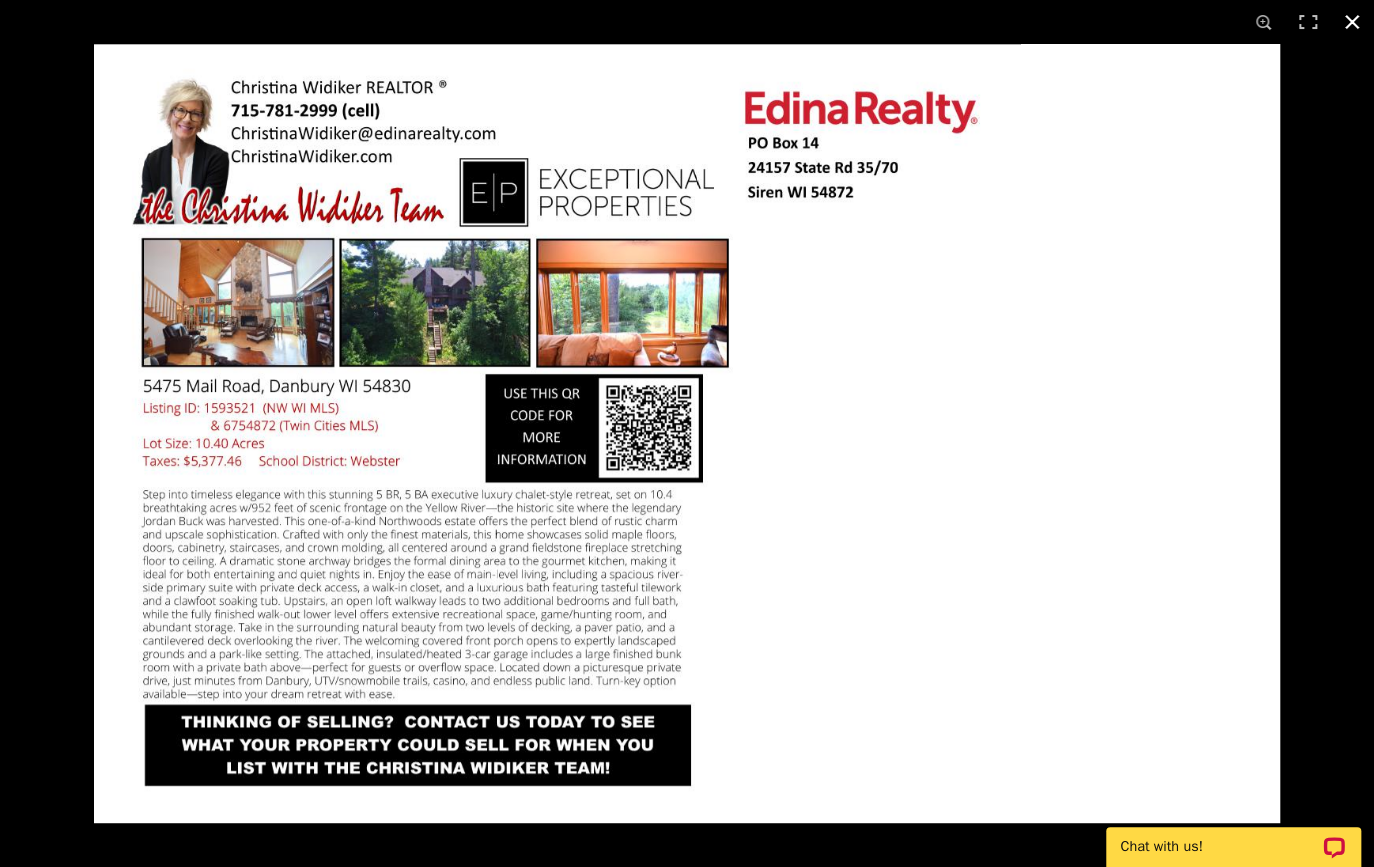click at bounding box center [1352, 22] 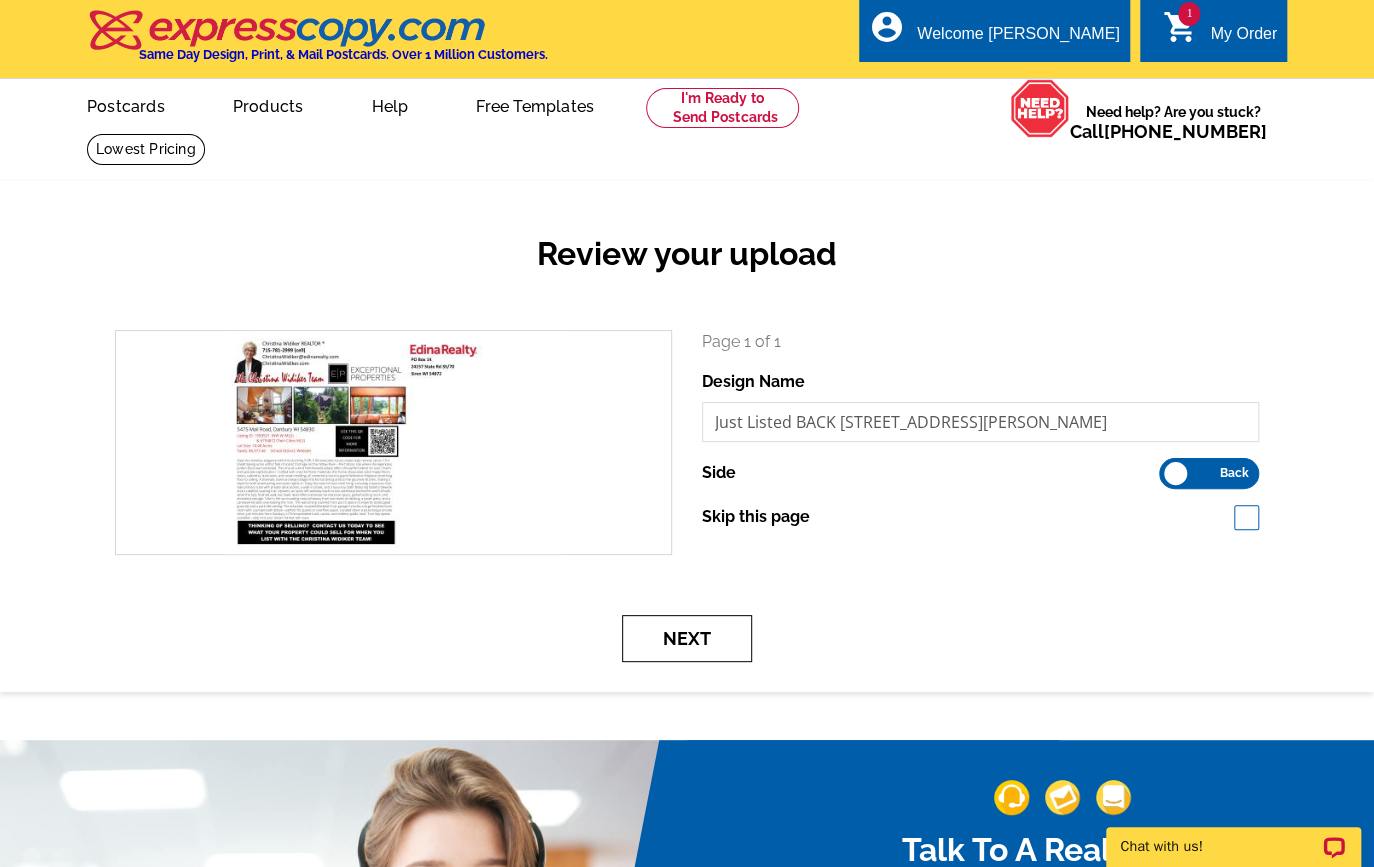 click on "Next" at bounding box center [687, 638] 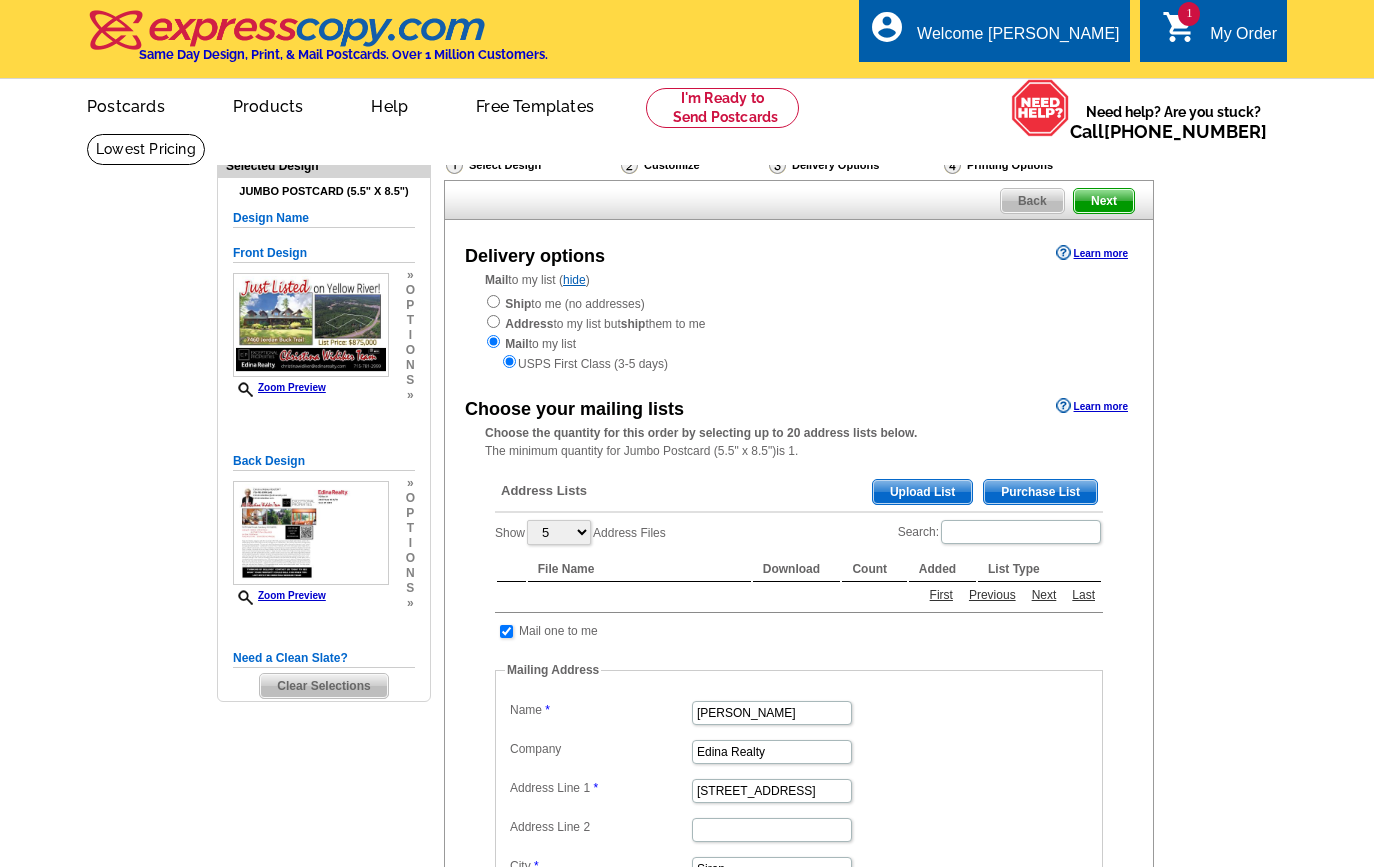 scroll, scrollTop: 0, scrollLeft: 0, axis: both 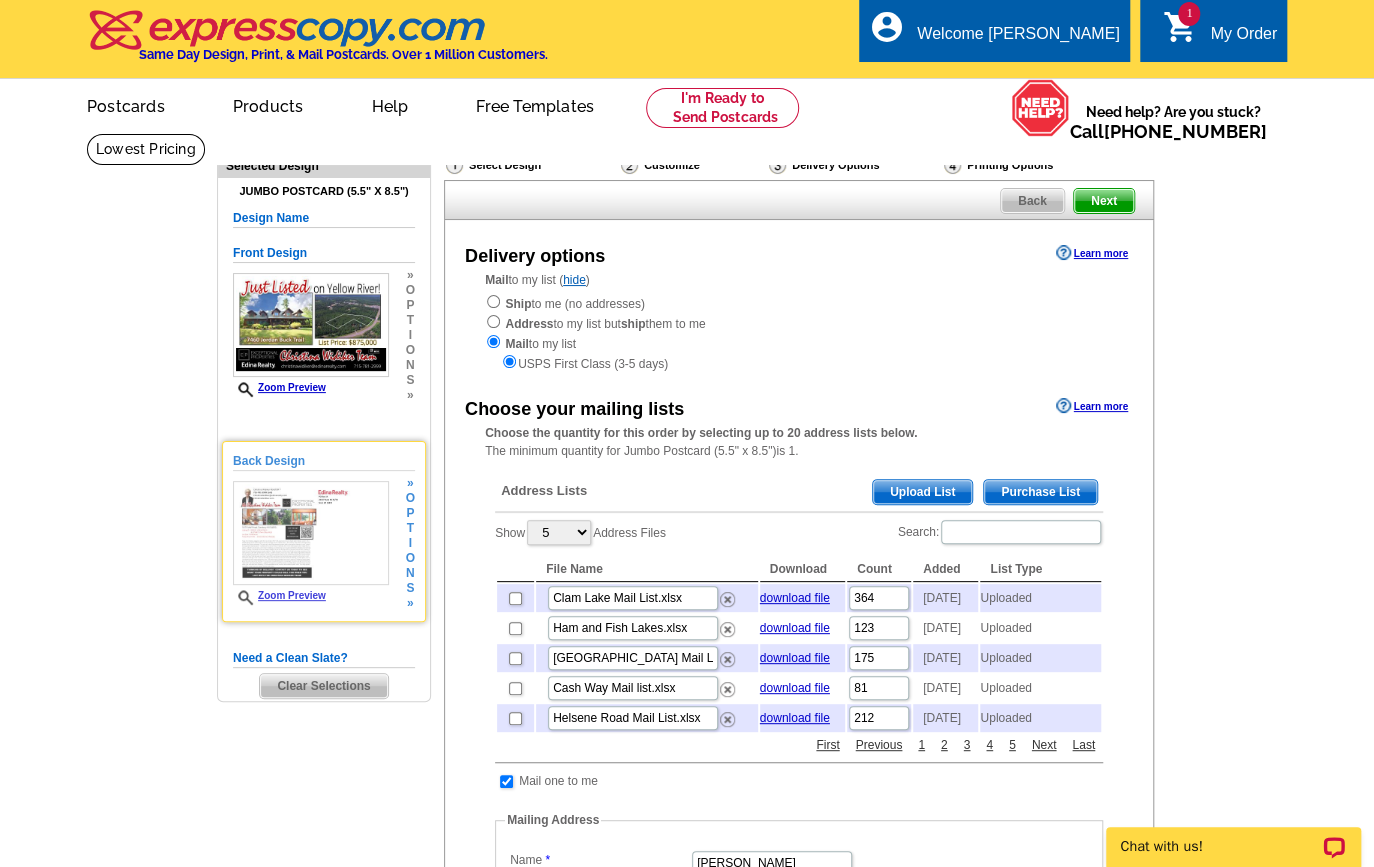 click on "i" at bounding box center (410, 543) 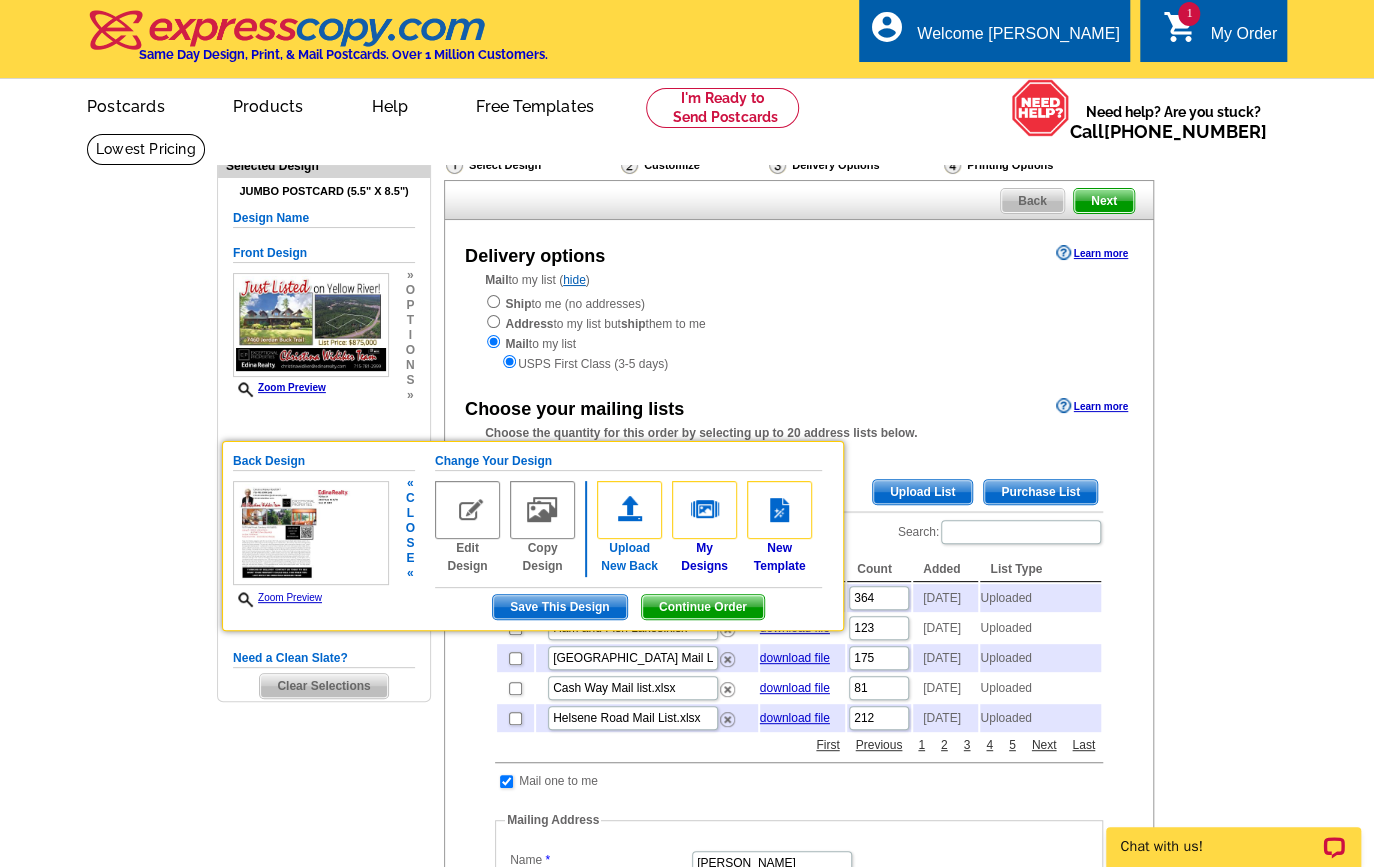 click at bounding box center [629, 510] 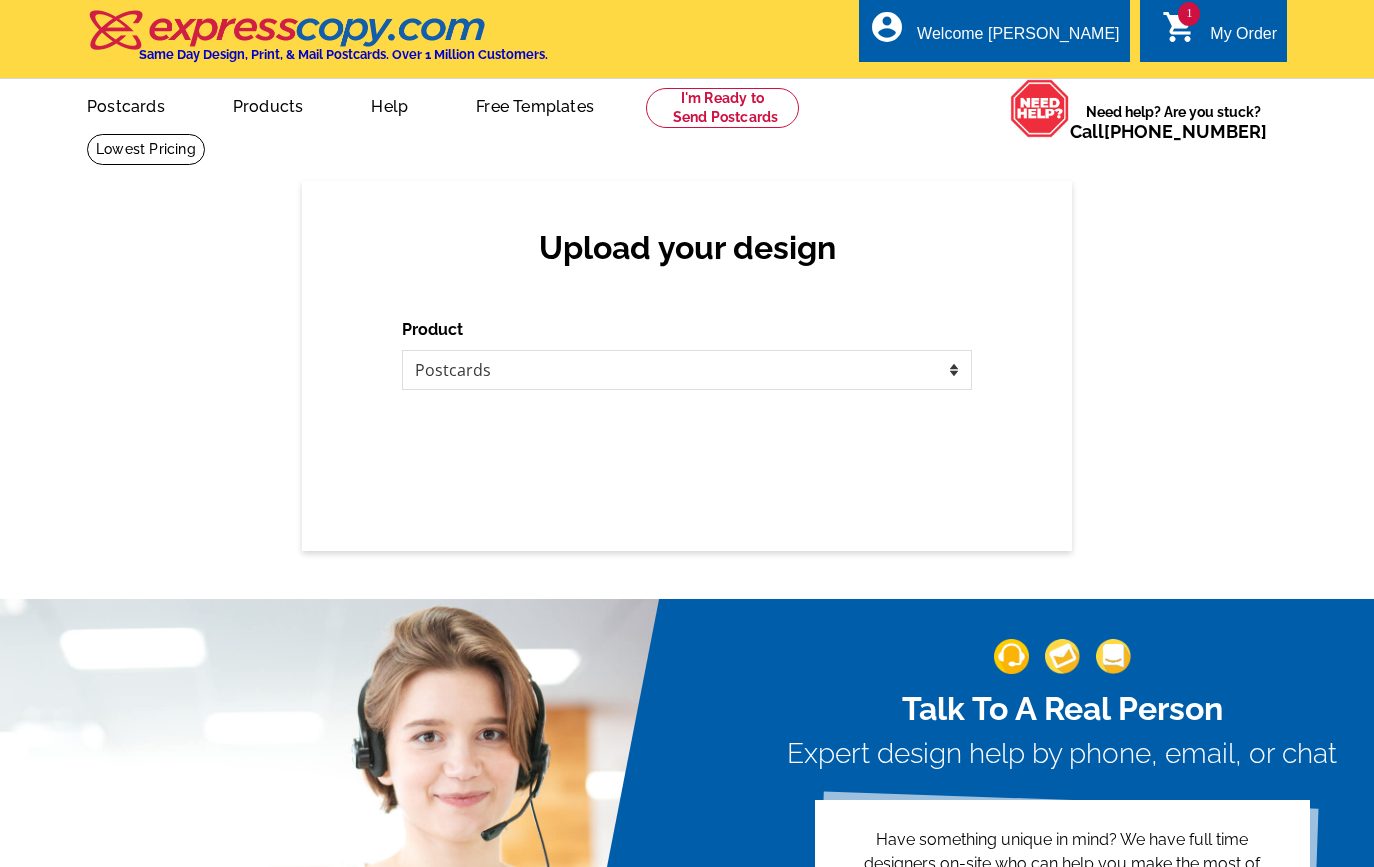 scroll, scrollTop: 0, scrollLeft: 0, axis: both 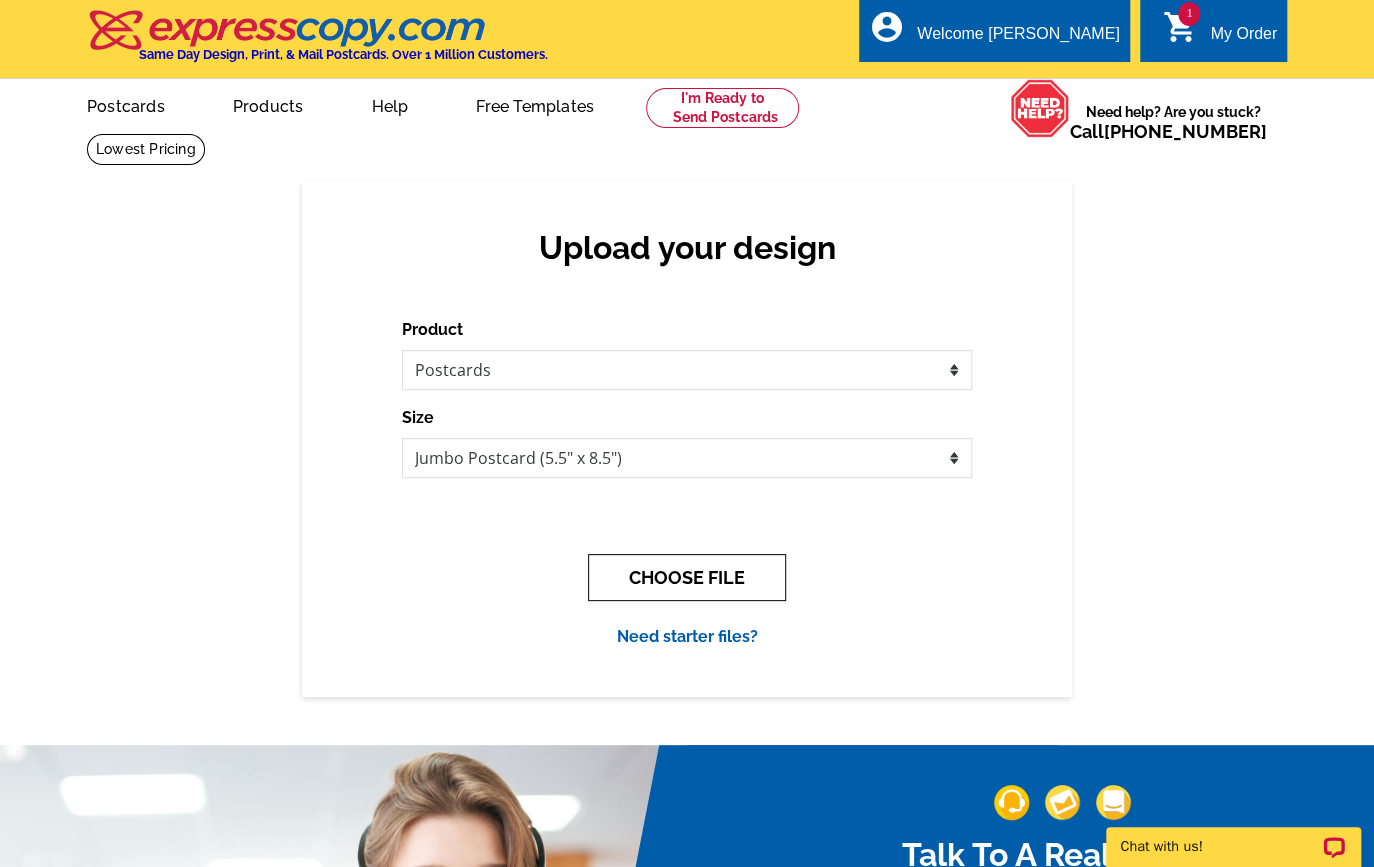 click on "CHOOSE FILE" at bounding box center [687, 577] 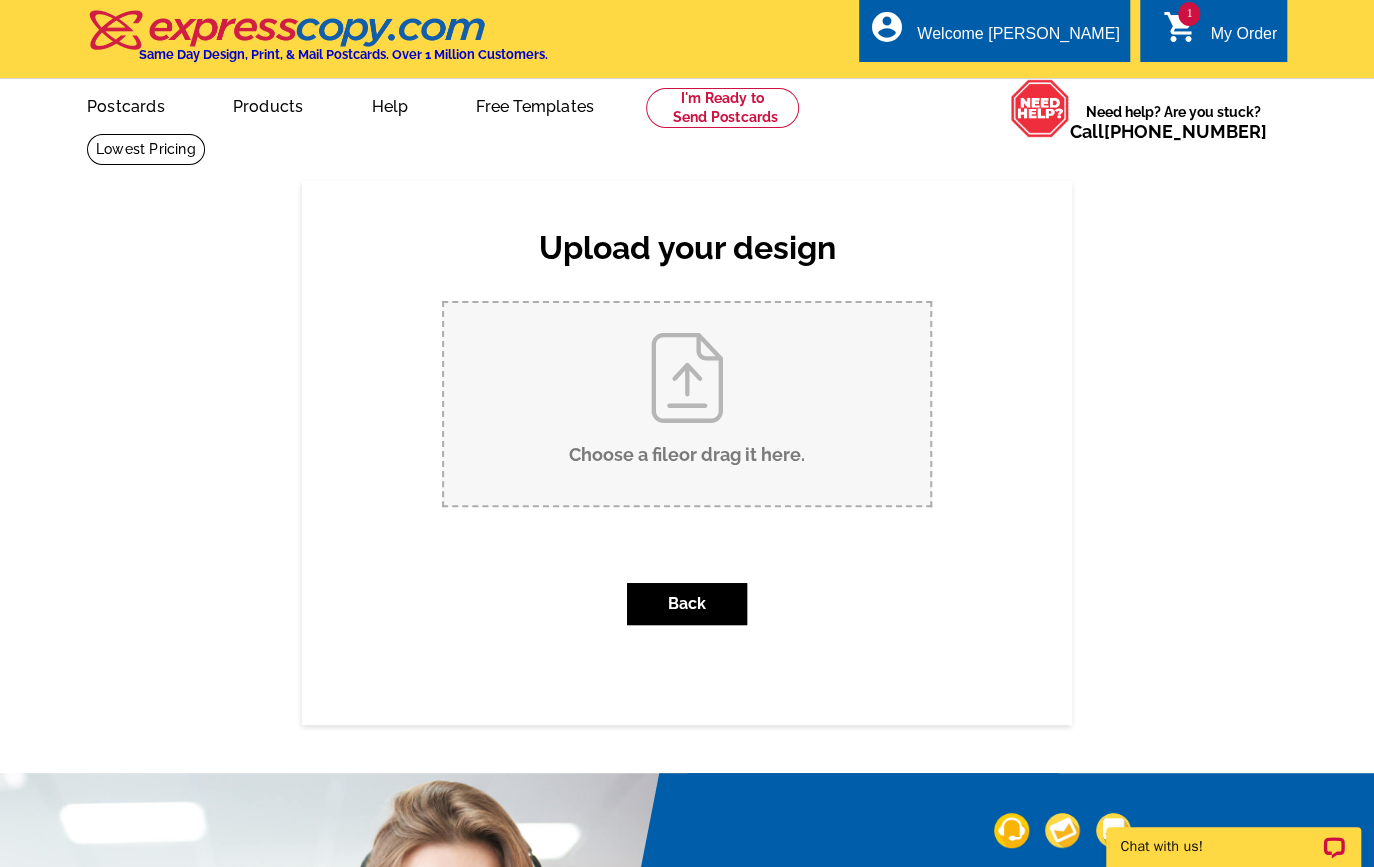 click on "Choose a file  or drag it here ." at bounding box center [687, 404] 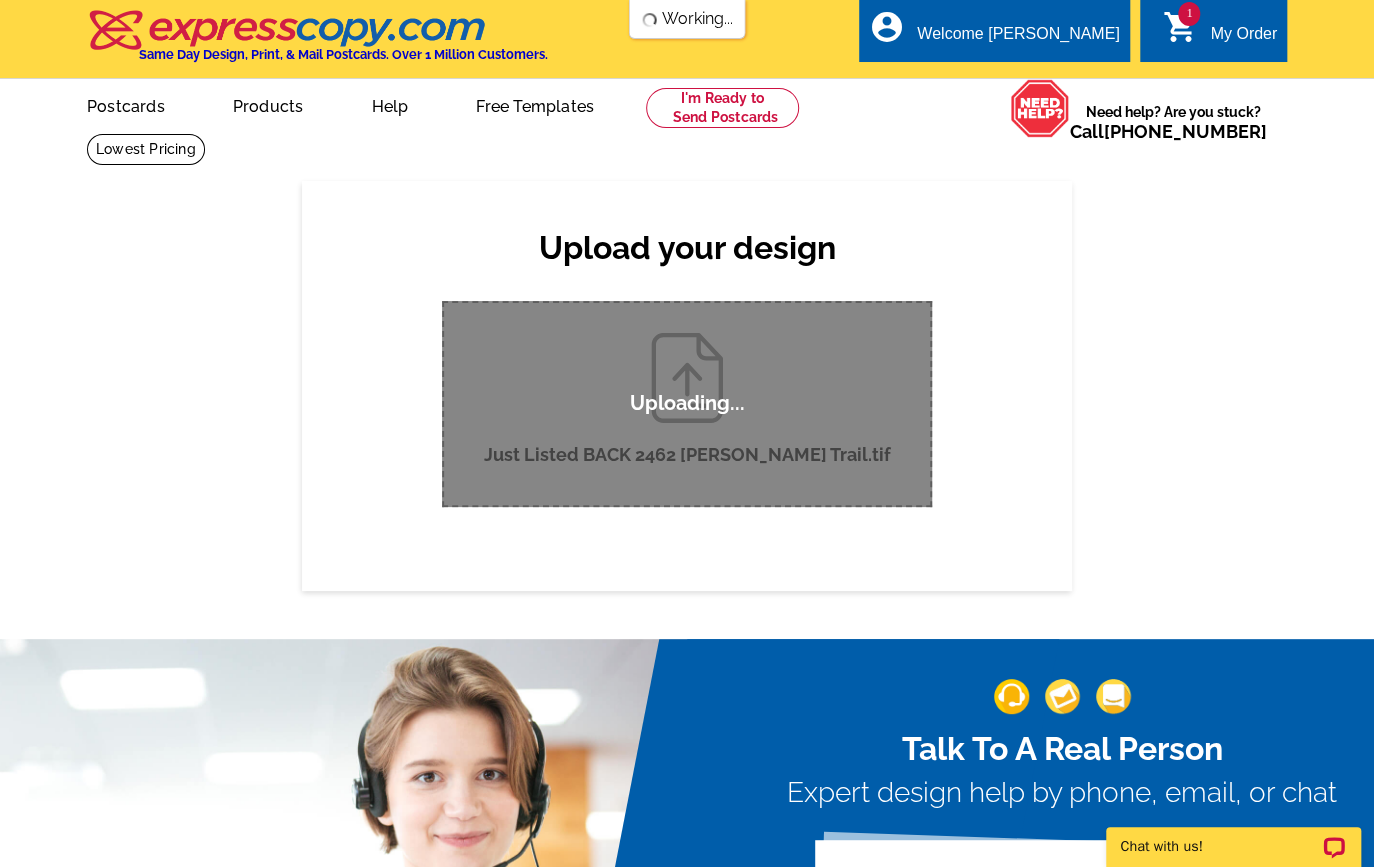 scroll, scrollTop: 0, scrollLeft: 0, axis: both 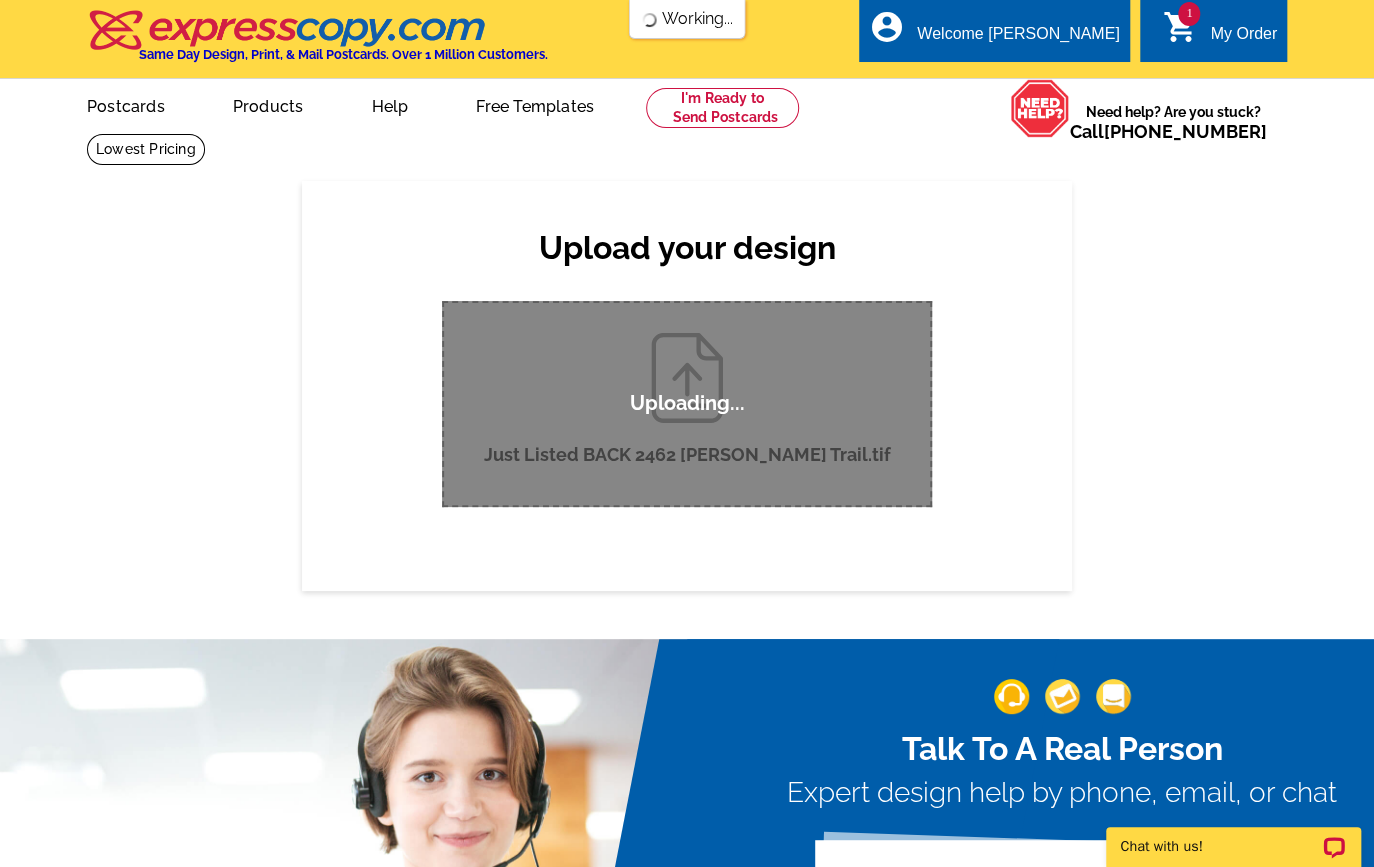 type 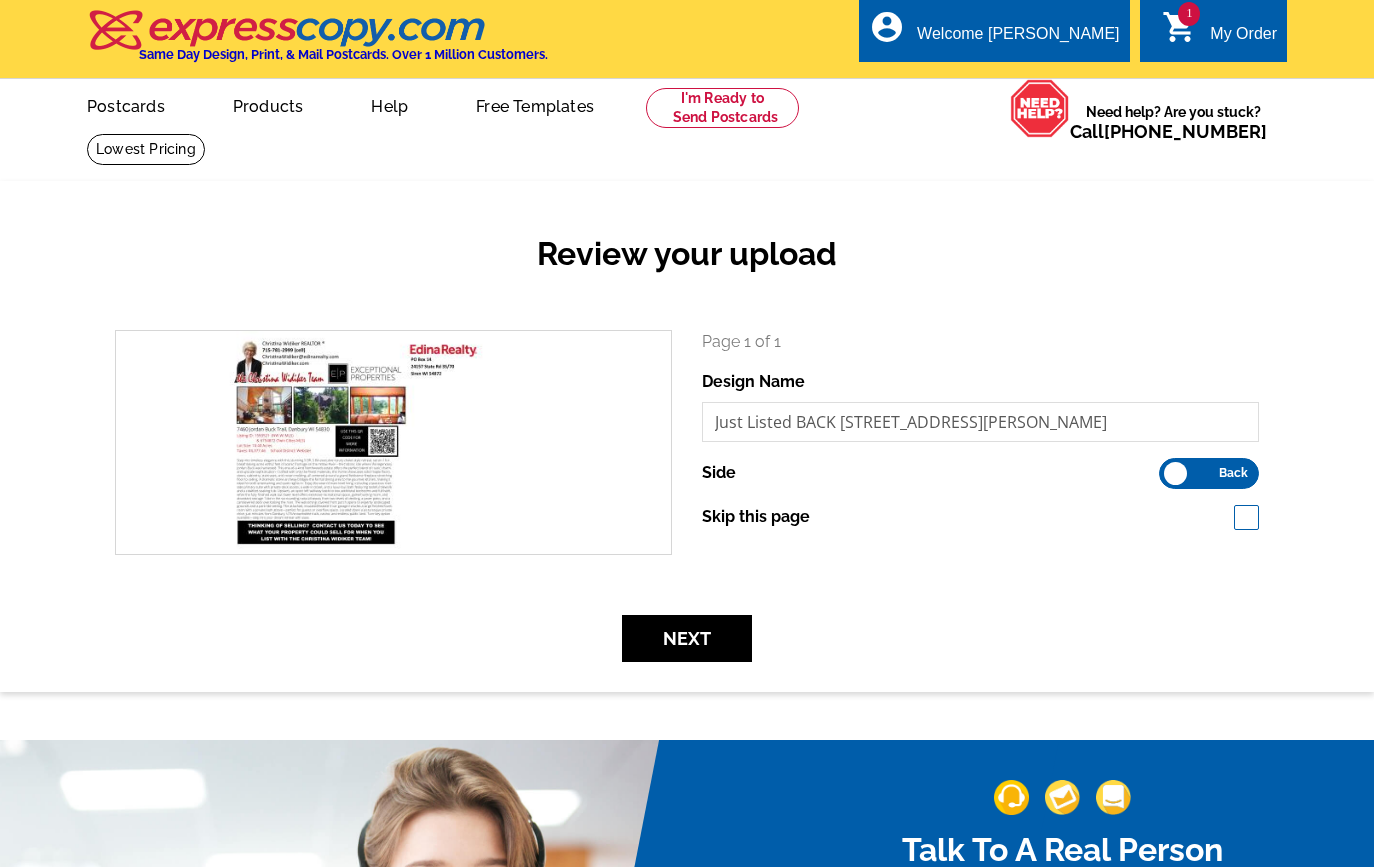 scroll, scrollTop: 0, scrollLeft: 0, axis: both 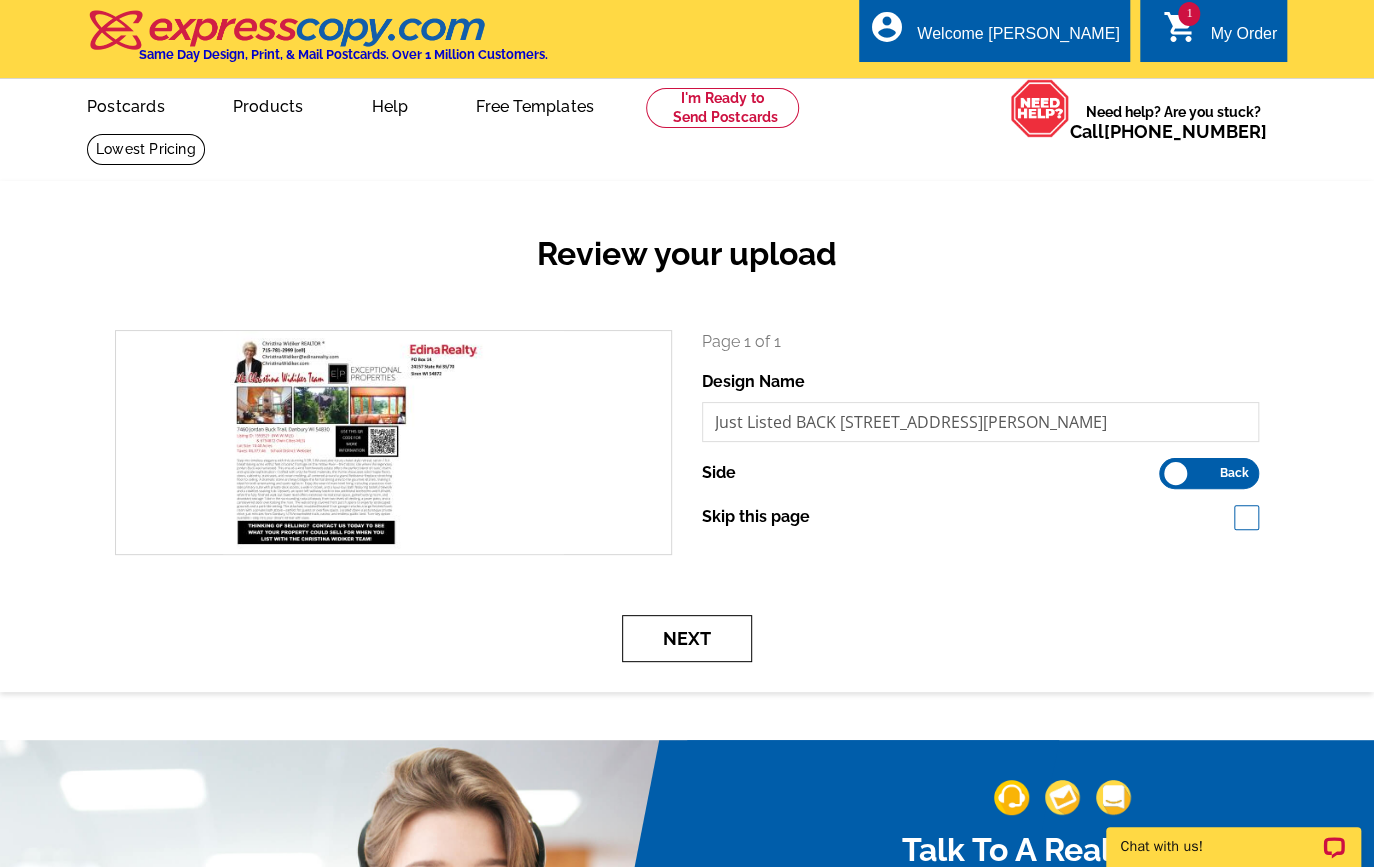 click on "Next" at bounding box center [687, 638] 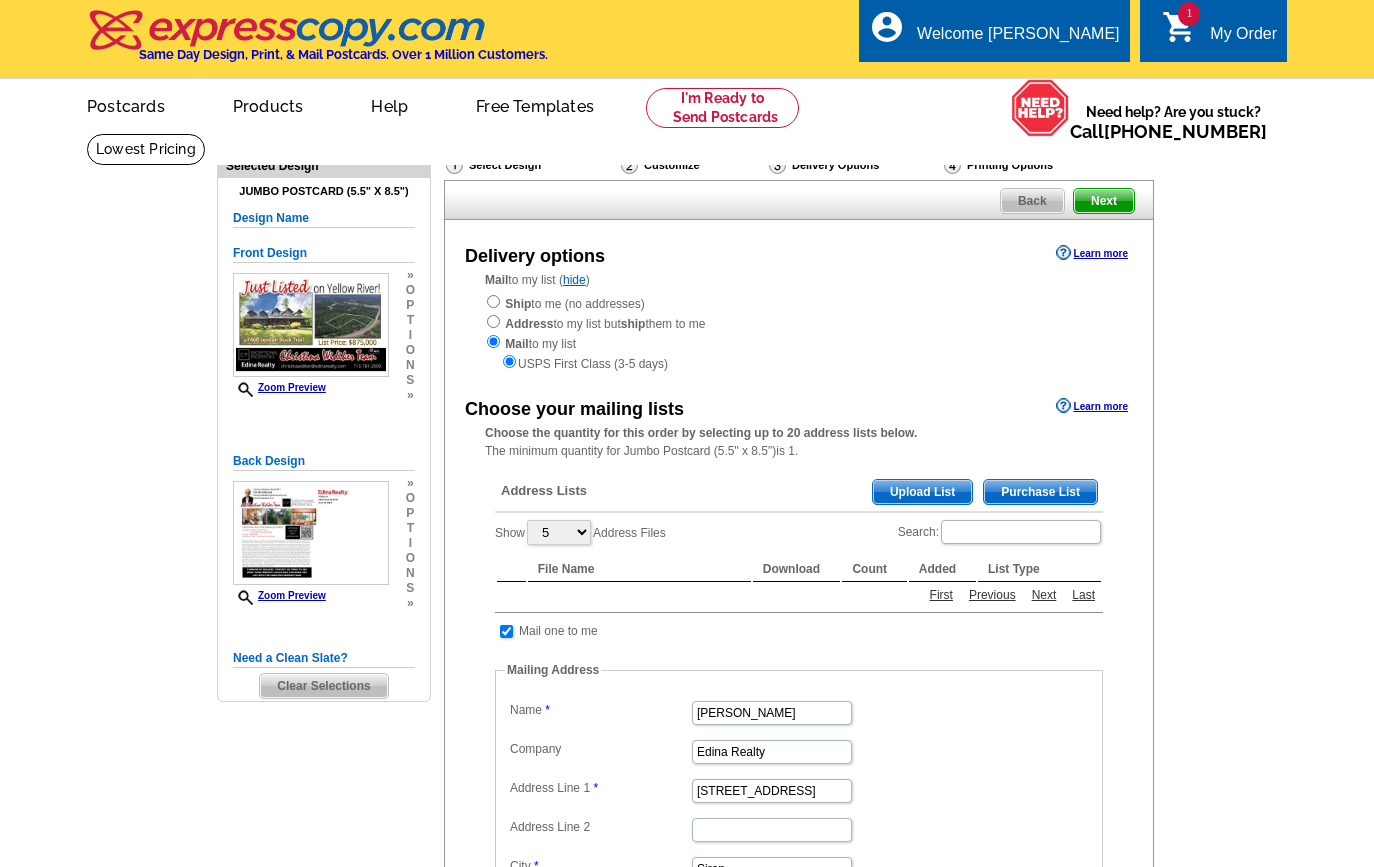 scroll, scrollTop: 0, scrollLeft: 0, axis: both 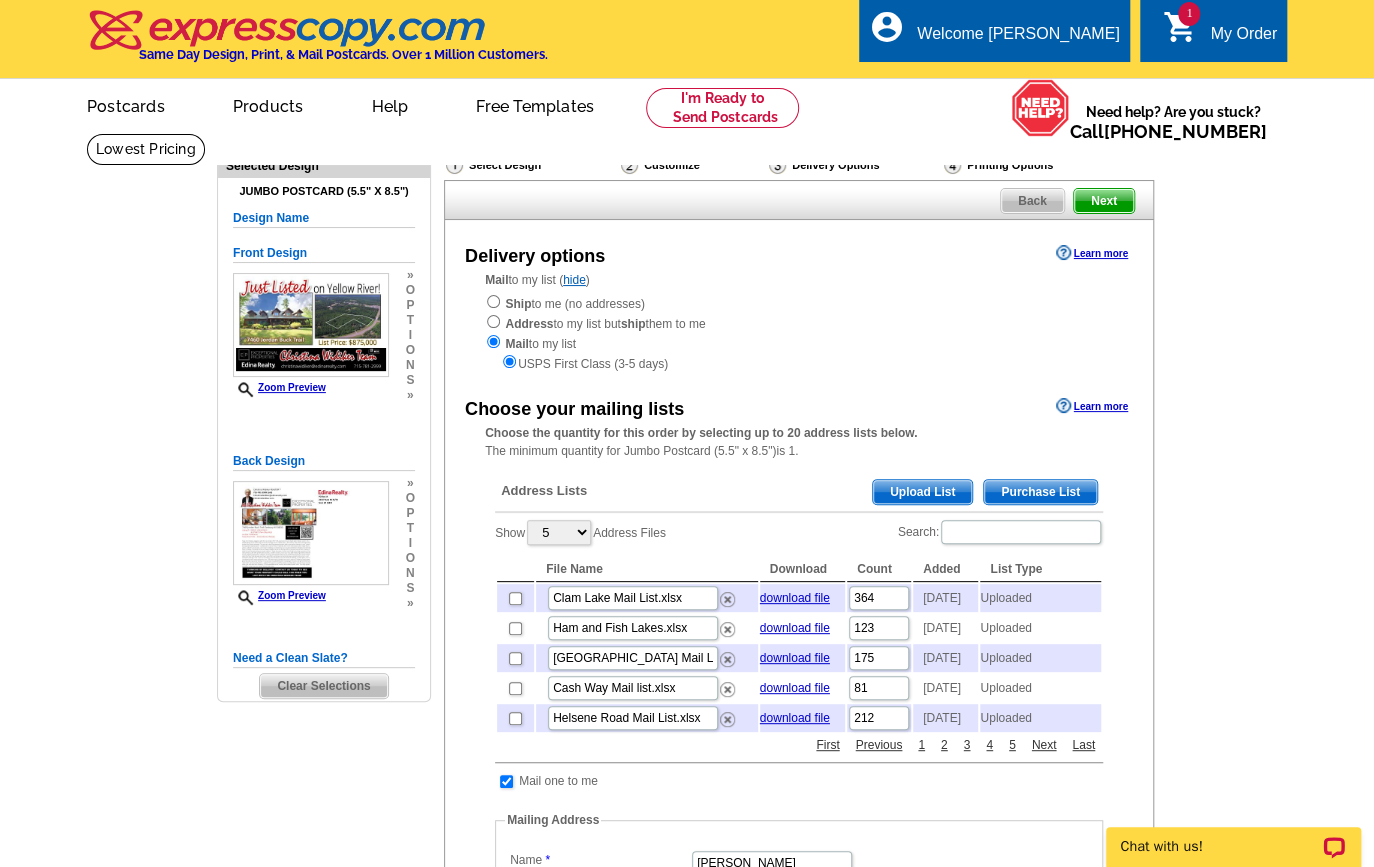 click on "Upload List" at bounding box center [922, 492] 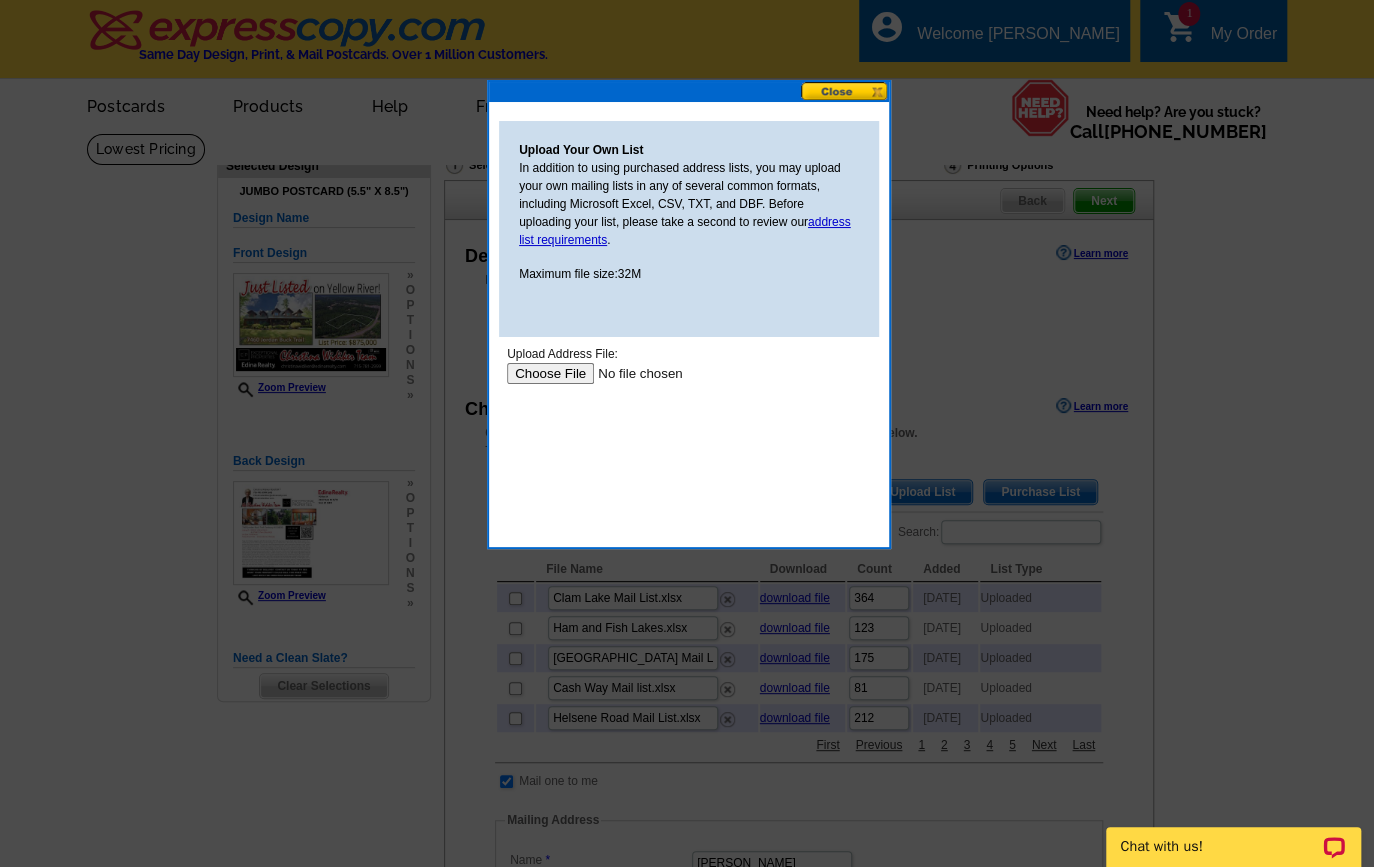 scroll, scrollTop: 0, scrollLeft: 0, axis: both 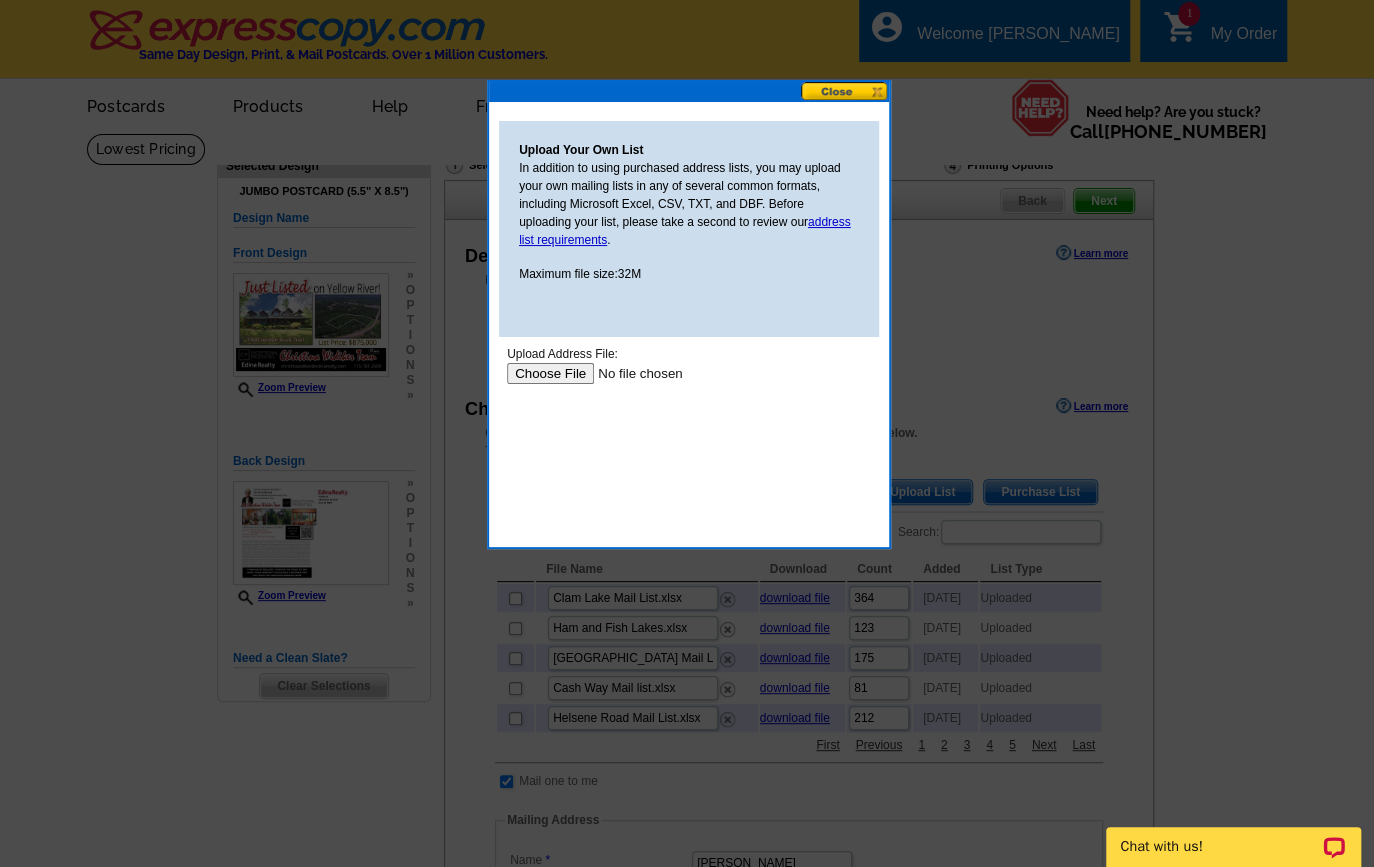 click at bounding box center (633, 373) 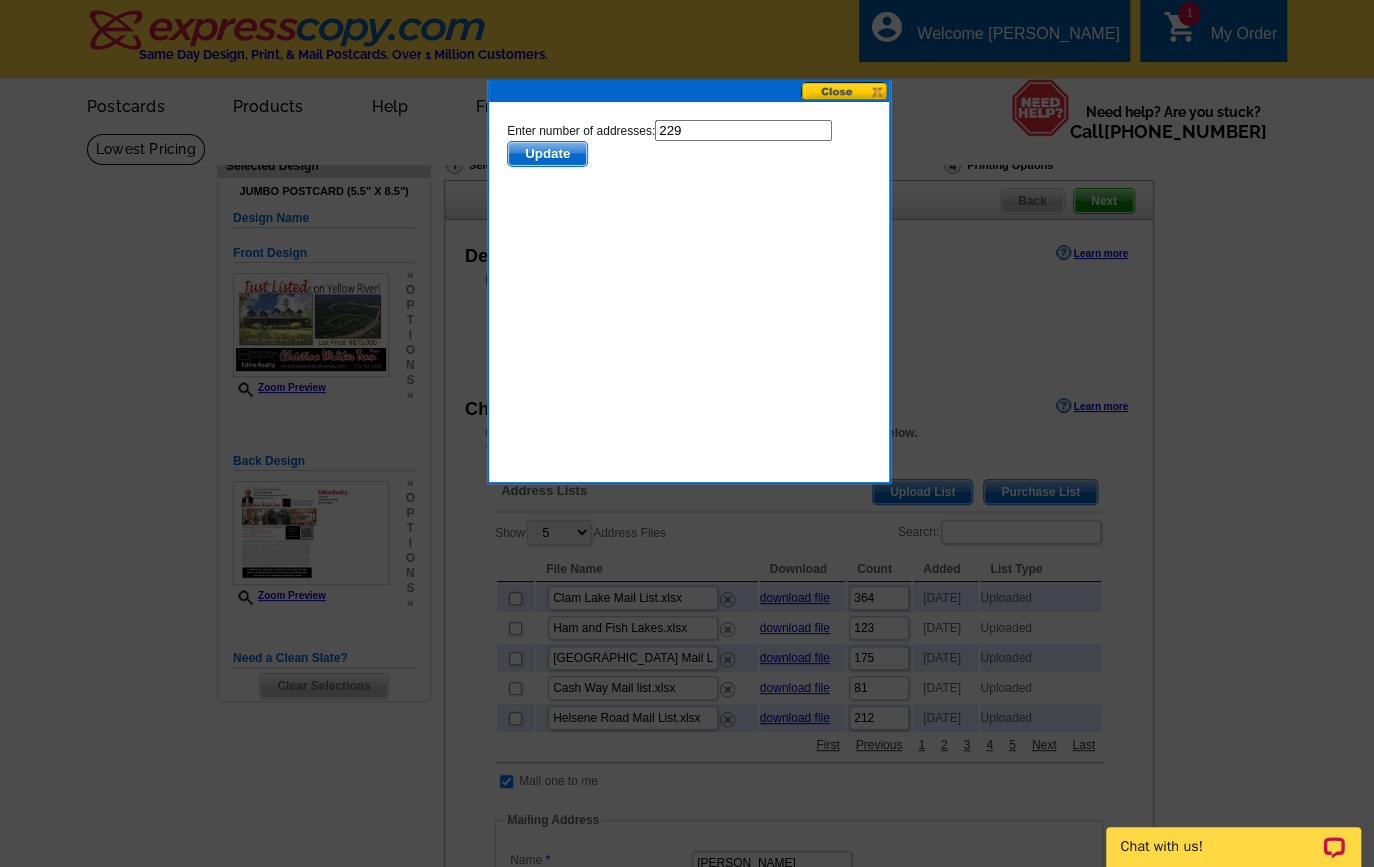 scroll, scrollTop: 0, scrollLeft: 0, axis: both 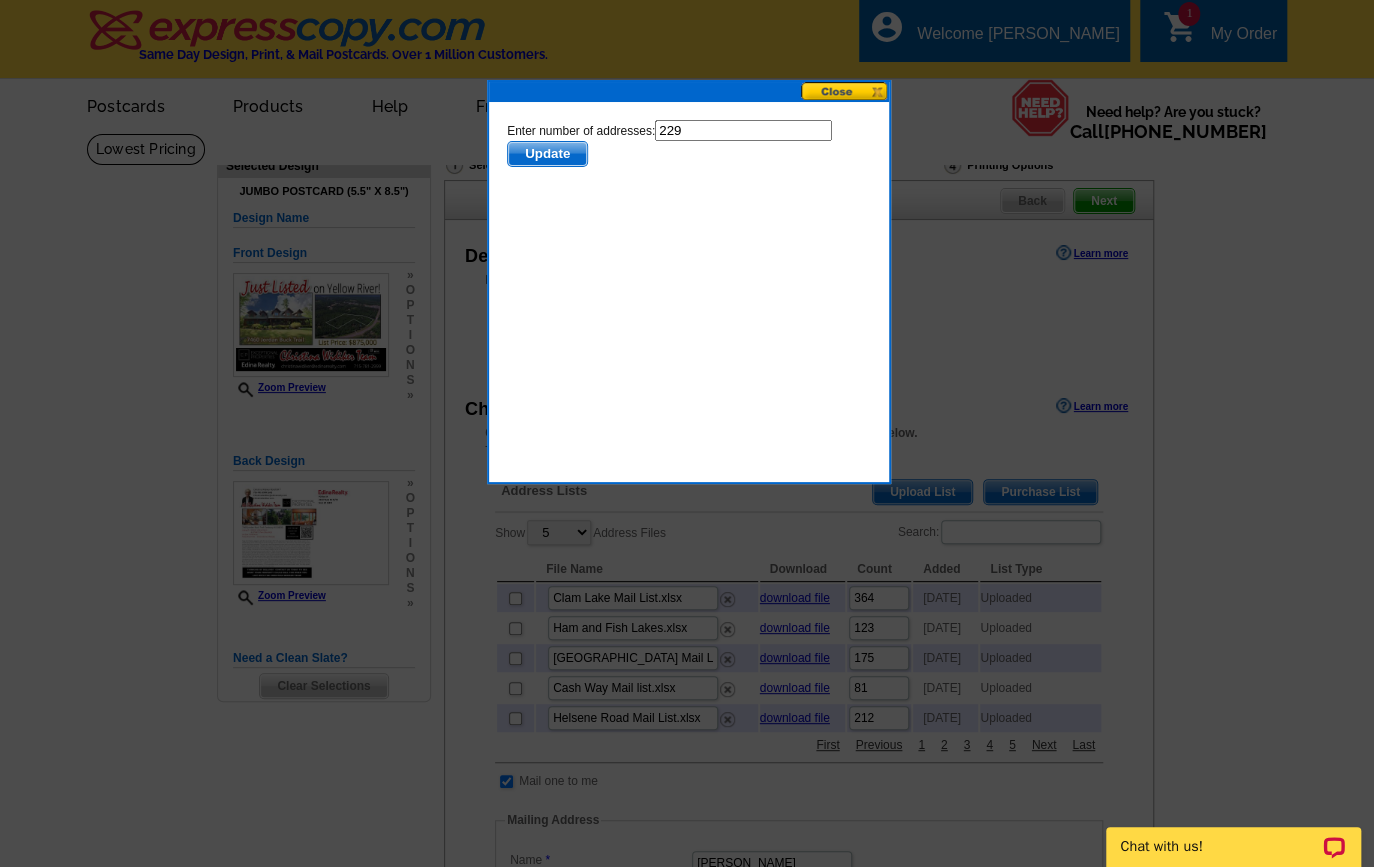 click on "Update" at bounding box center [547, 154] 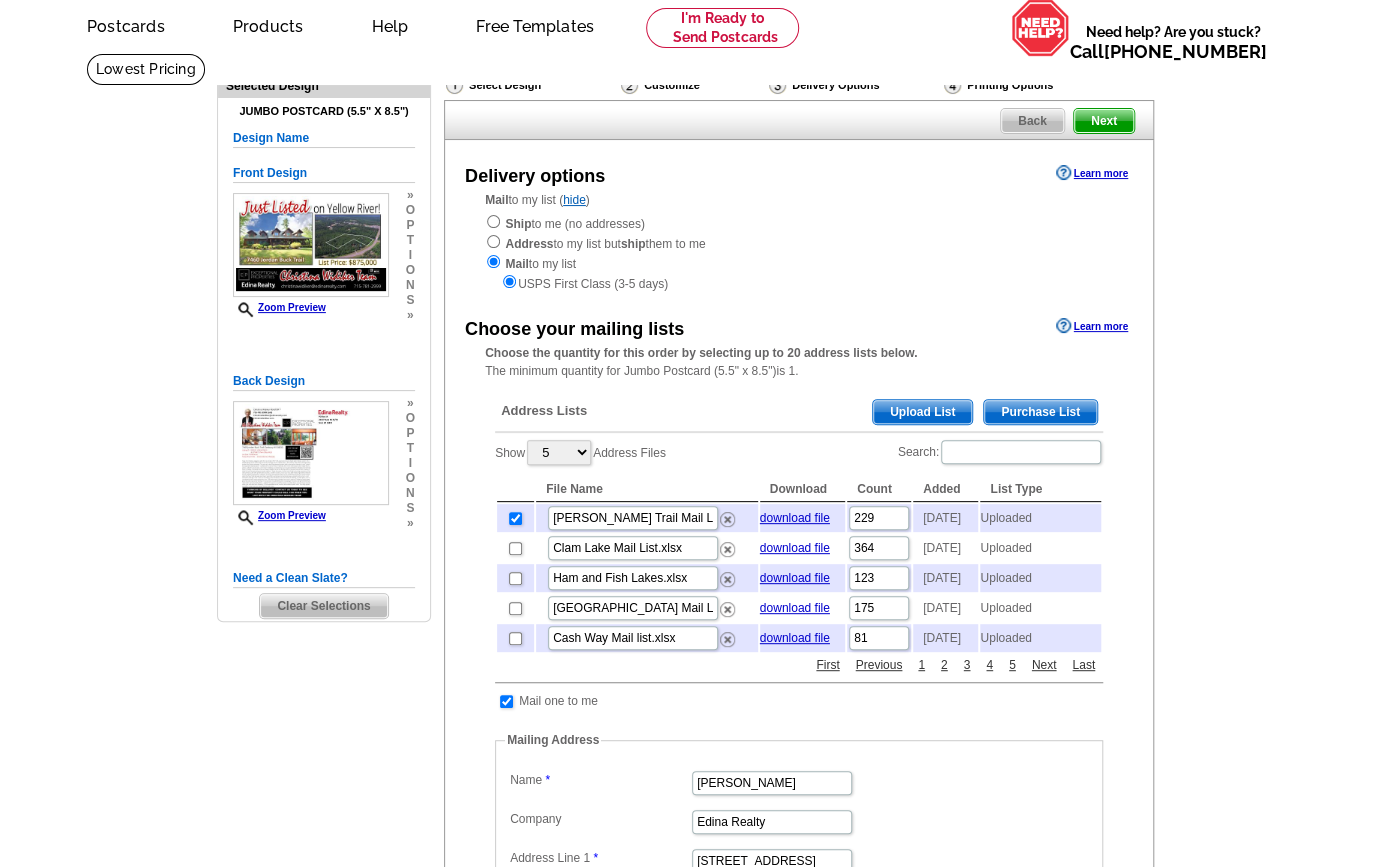 scroll, scrollTop: 363, scrollLeft: 0, axis: vertical 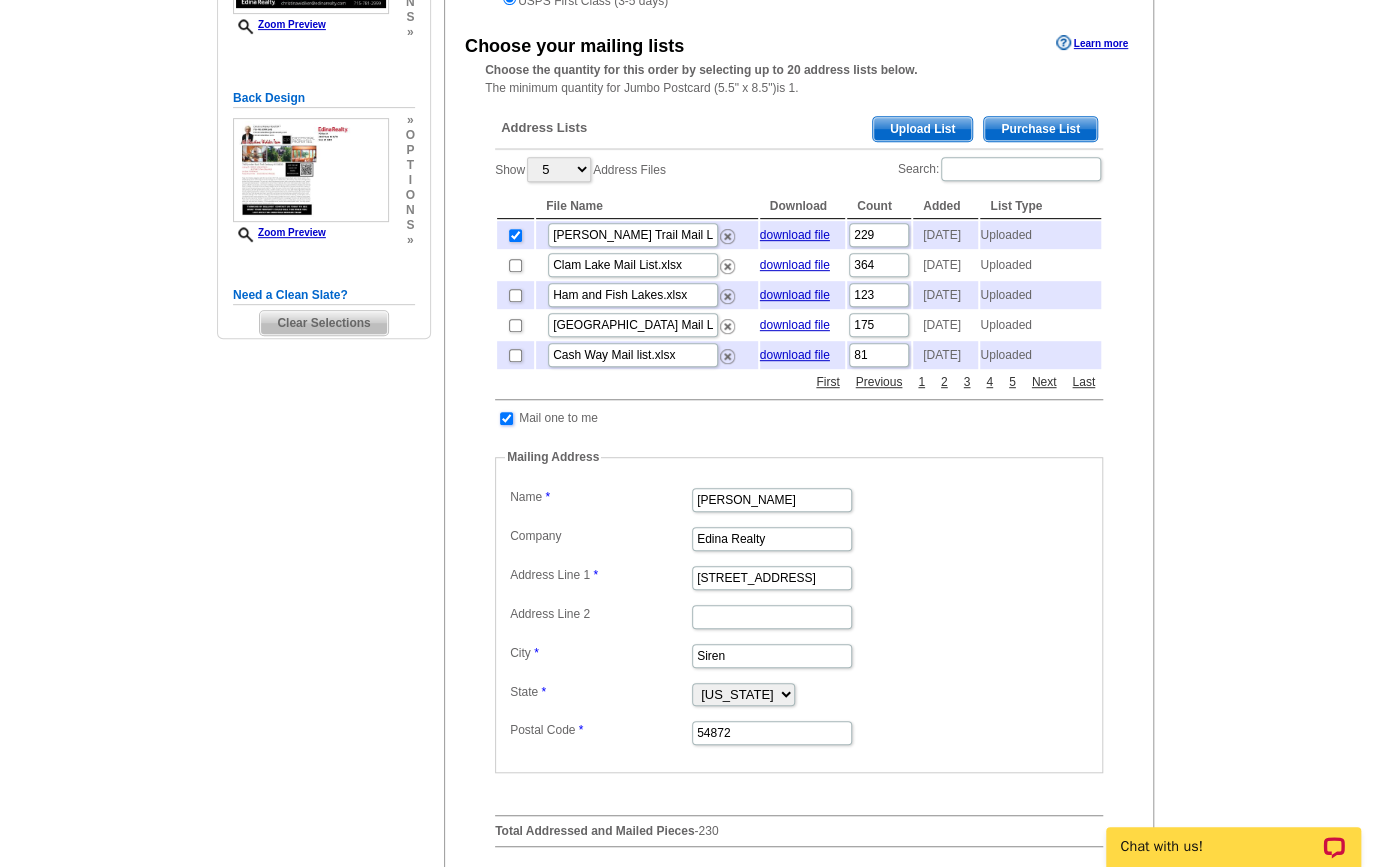 click at bounding box center (506, 418) 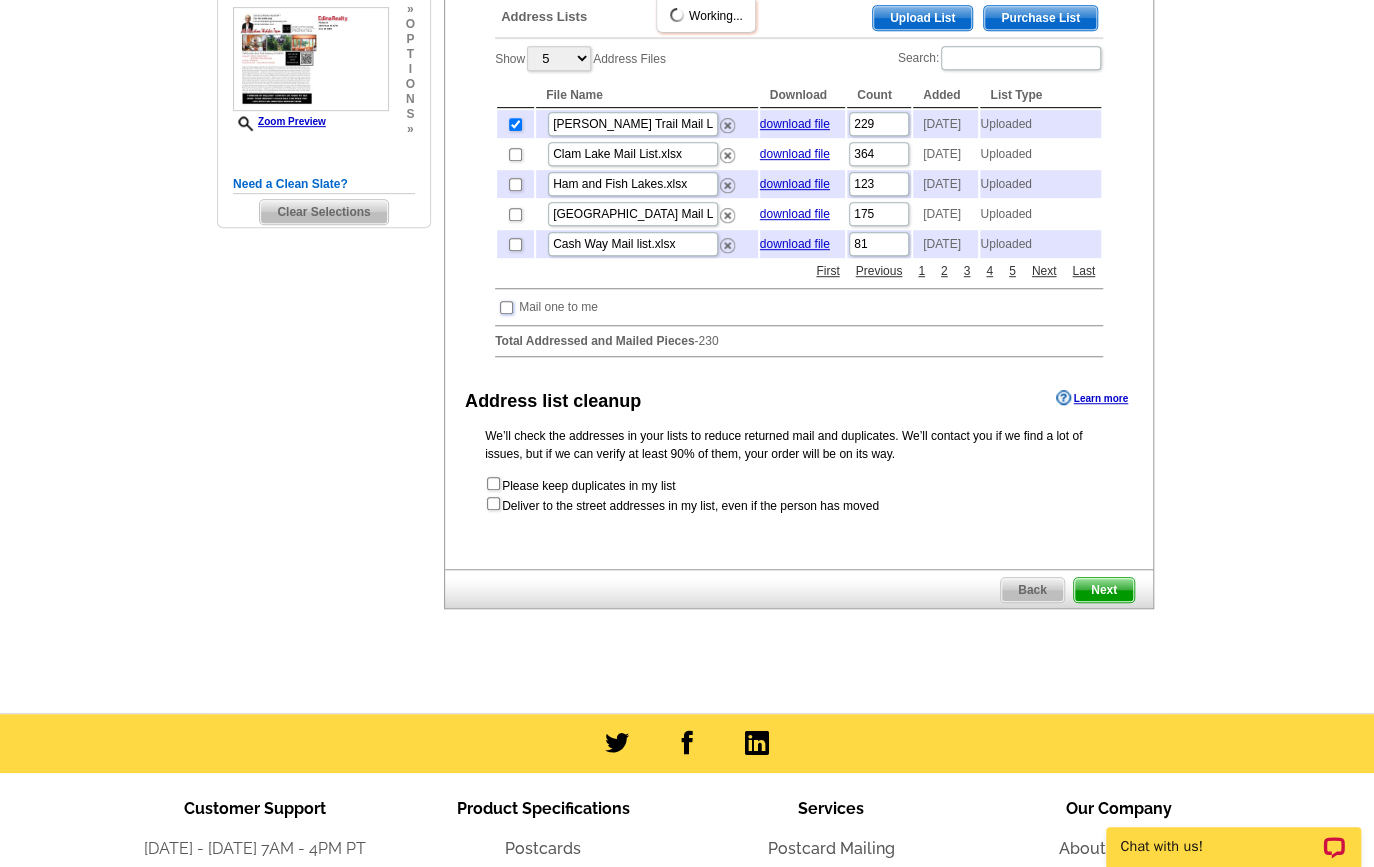 scroll, scrollTop: 636, scrollLeft: 0, axis: vertical 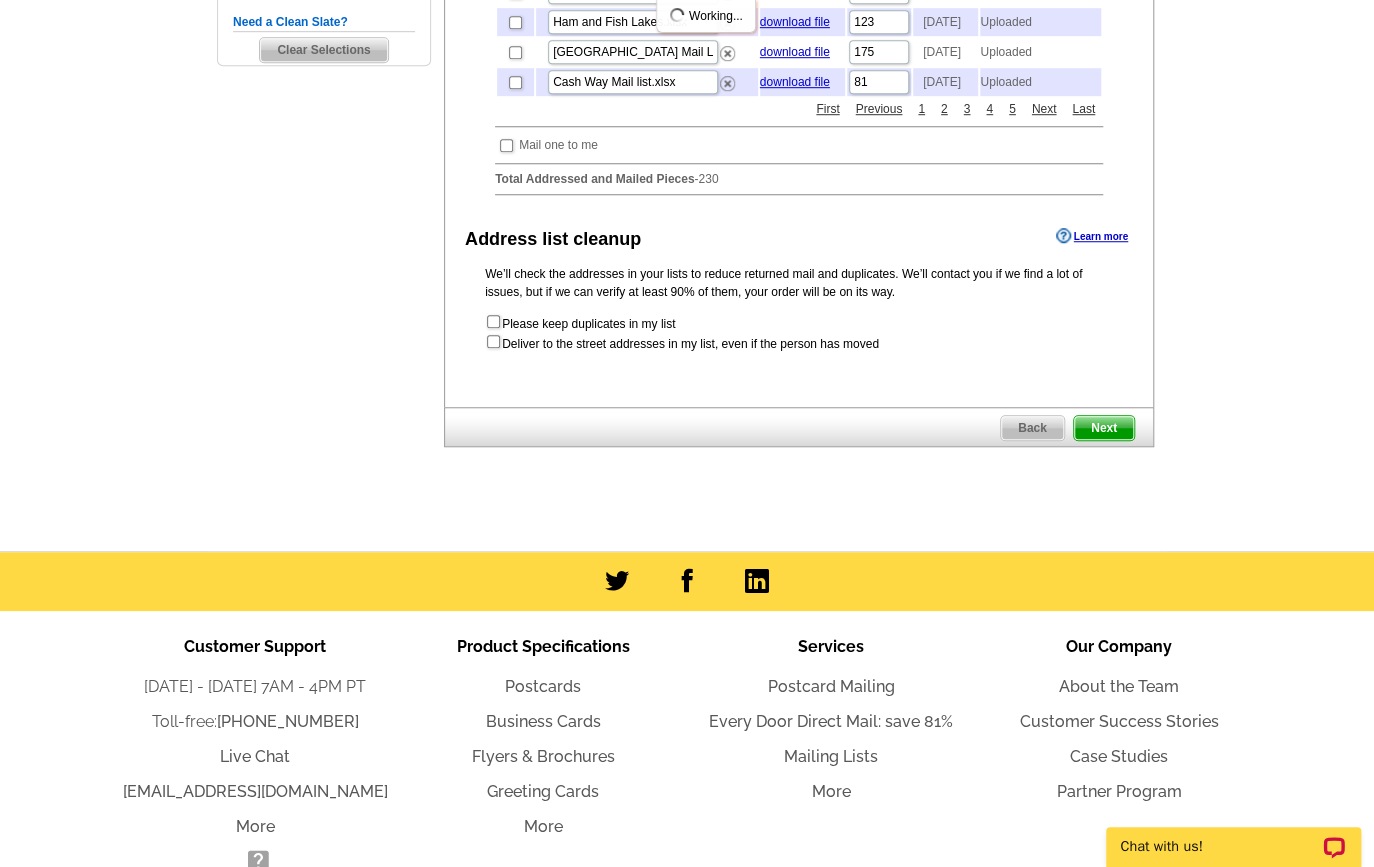 click on "Next" at bounding box center (1104, 428) 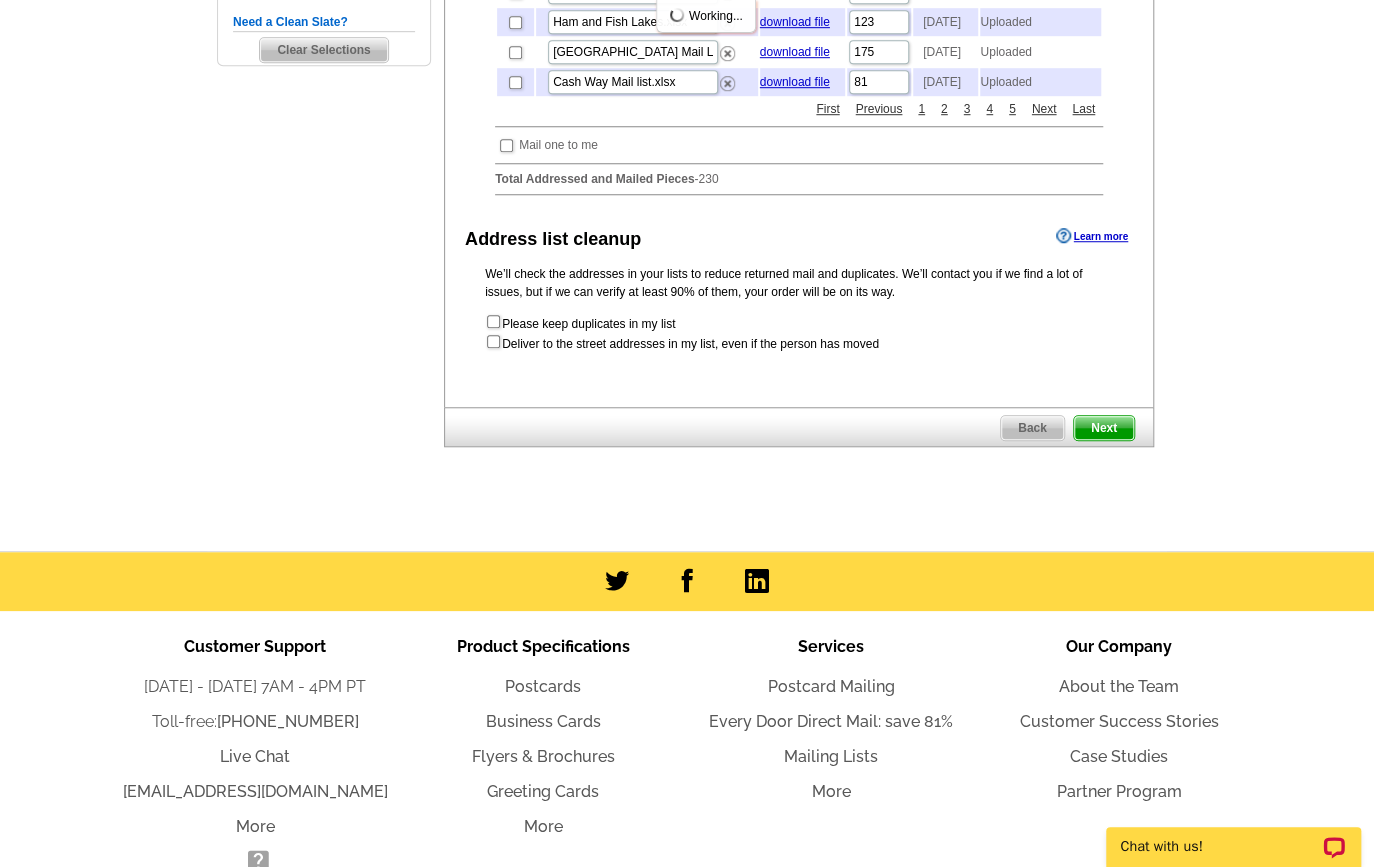 scroll, scrollTop: 0, scrollLeft: 0, axis: both 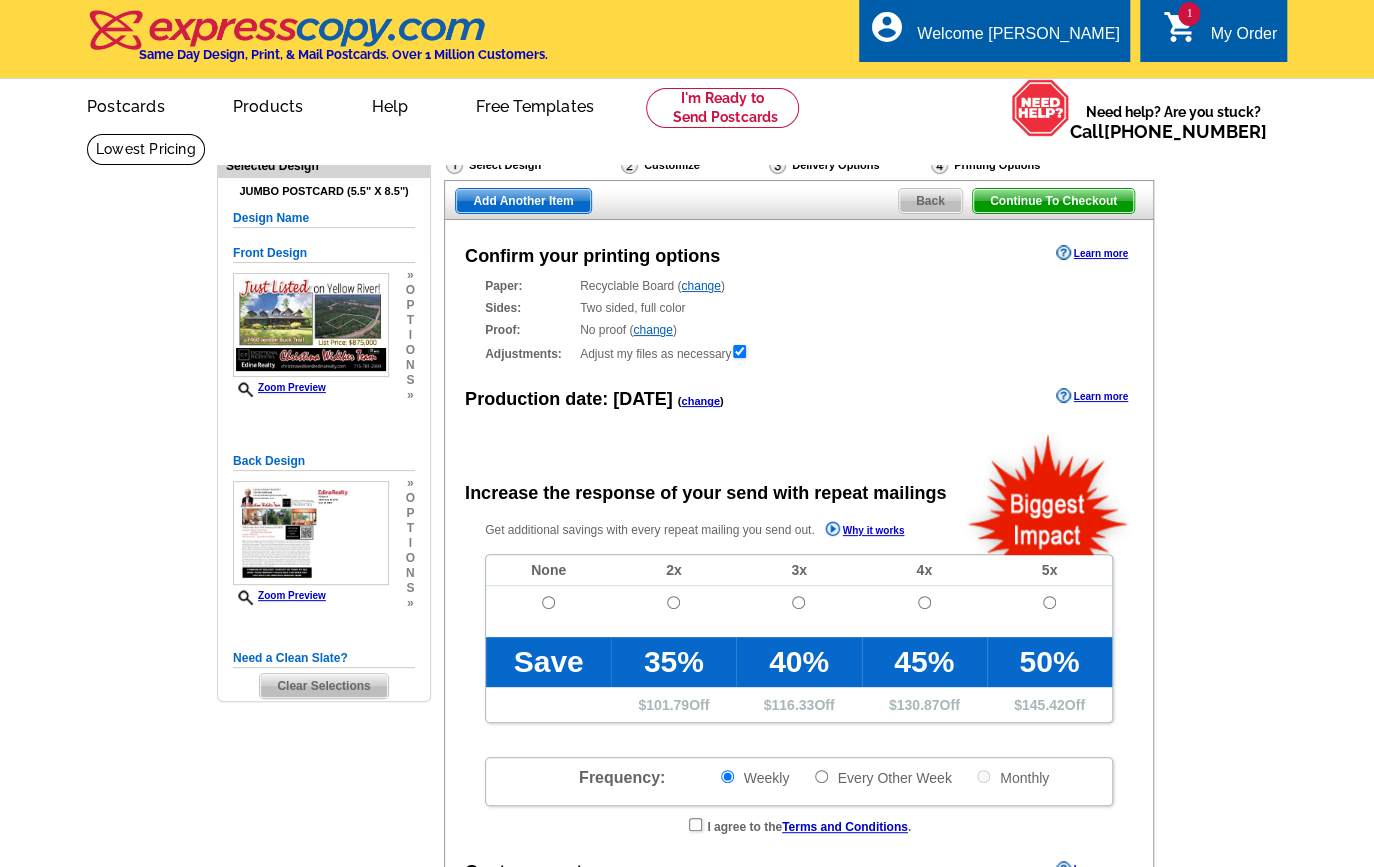 radio on "false" 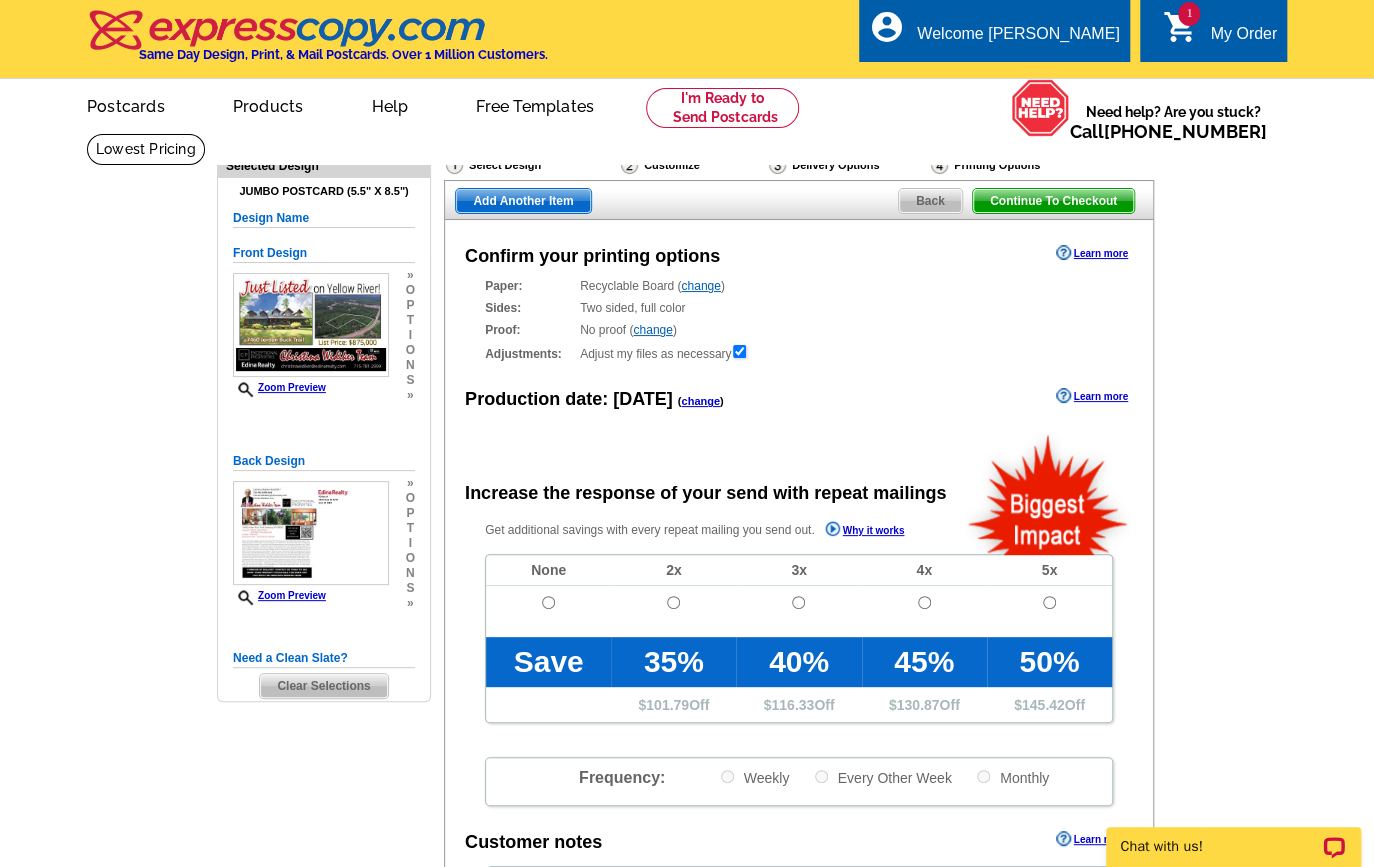 scroll, scrollTop: 0, scrollLeft: 0, axis: both 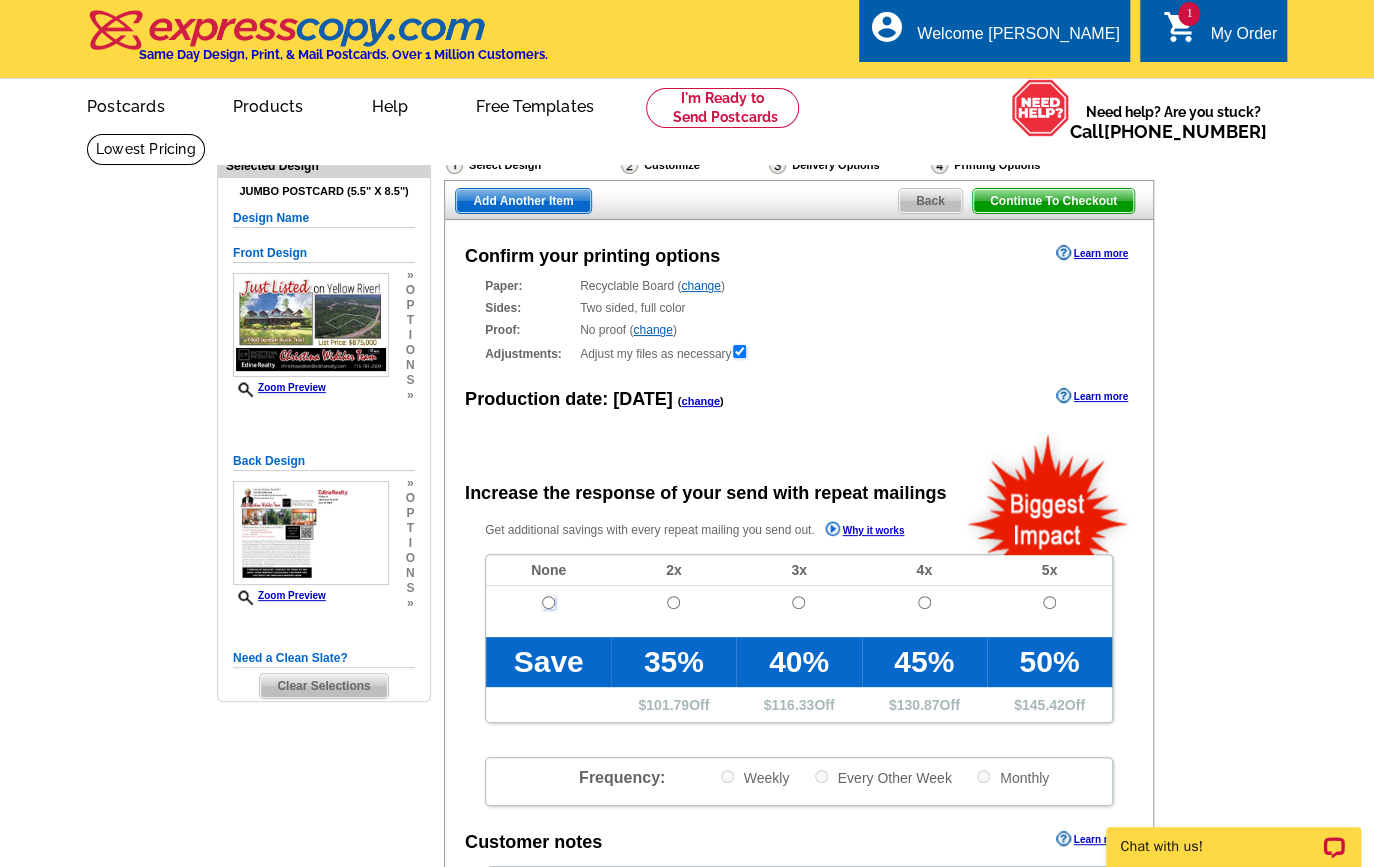 click at bounding box center (548, 602) 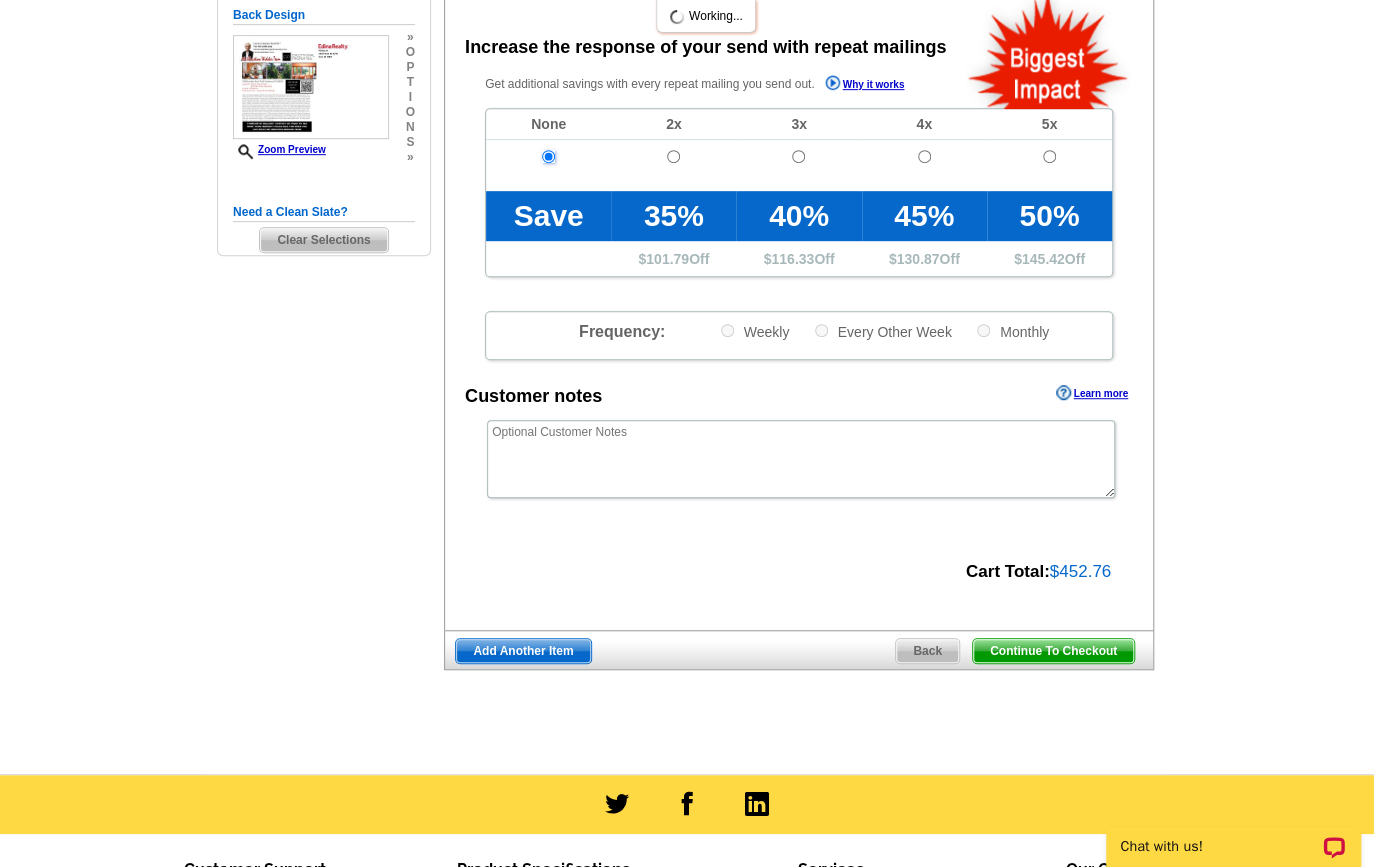 scroll, scrollTop: 454, scrollLeft: 0, axis: vertical 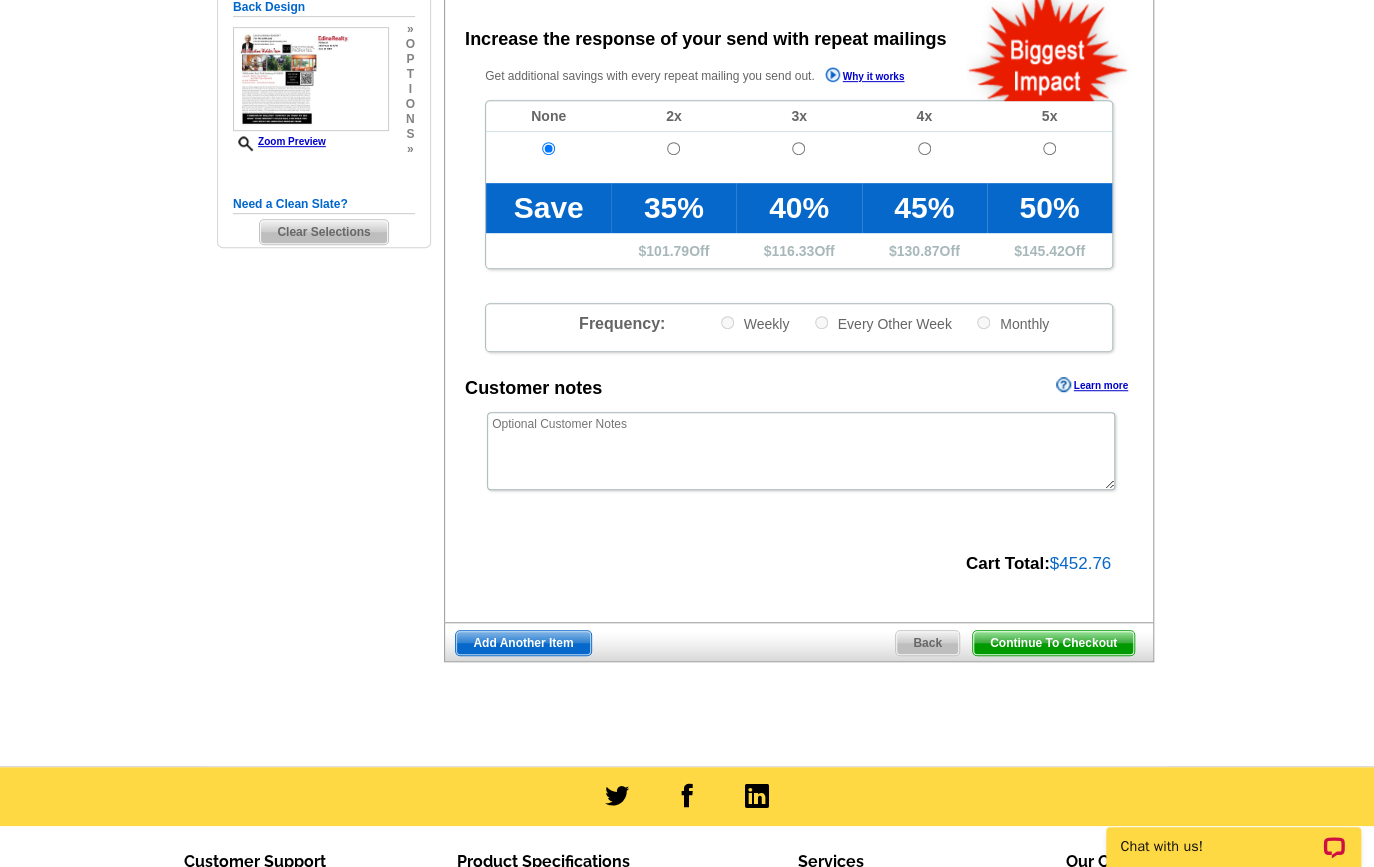 click on "Continue To Checkout" at bounding box center (1053, 643) 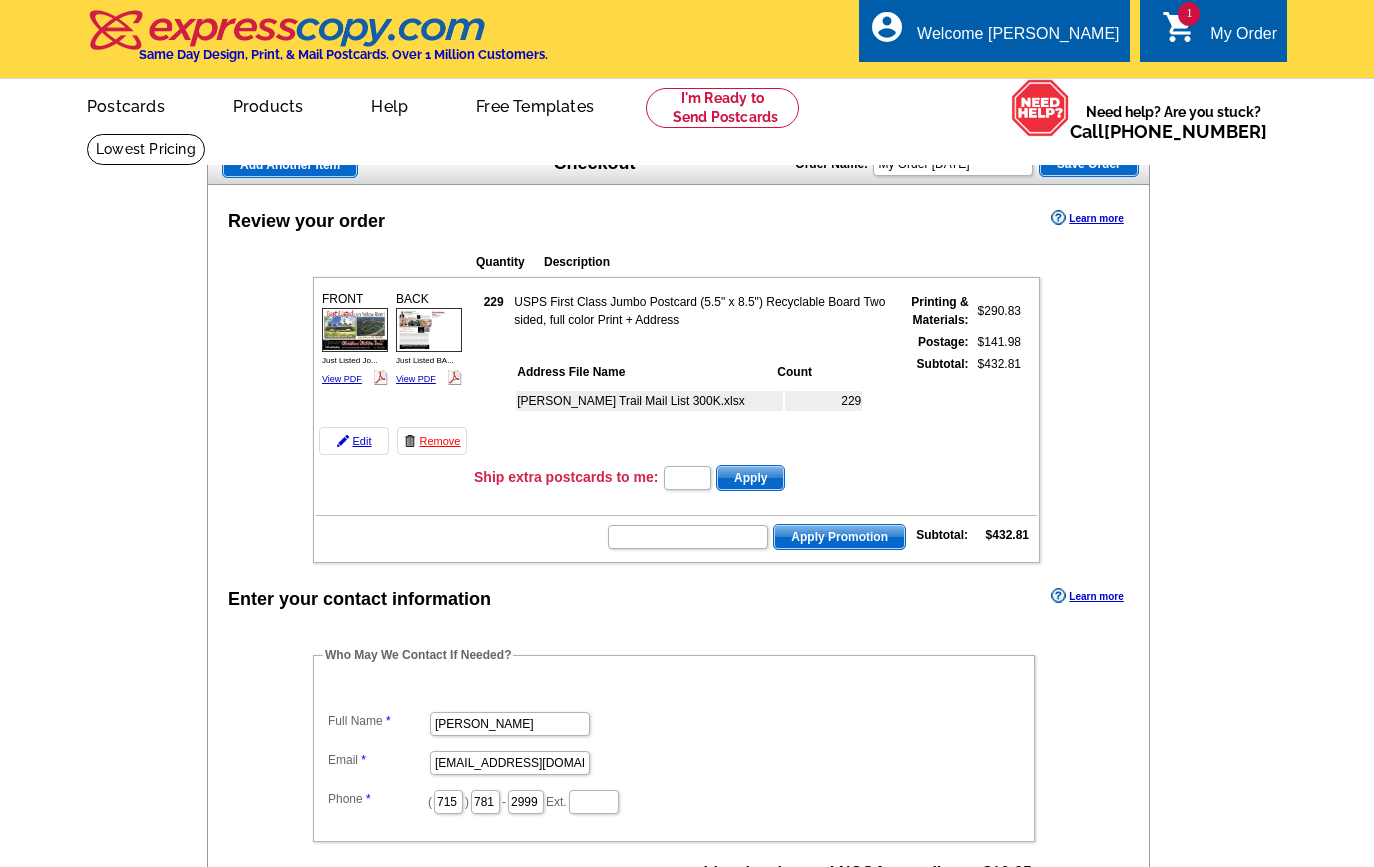 scroll, scrollTop: 0, scrollLeft: 0, axis: both 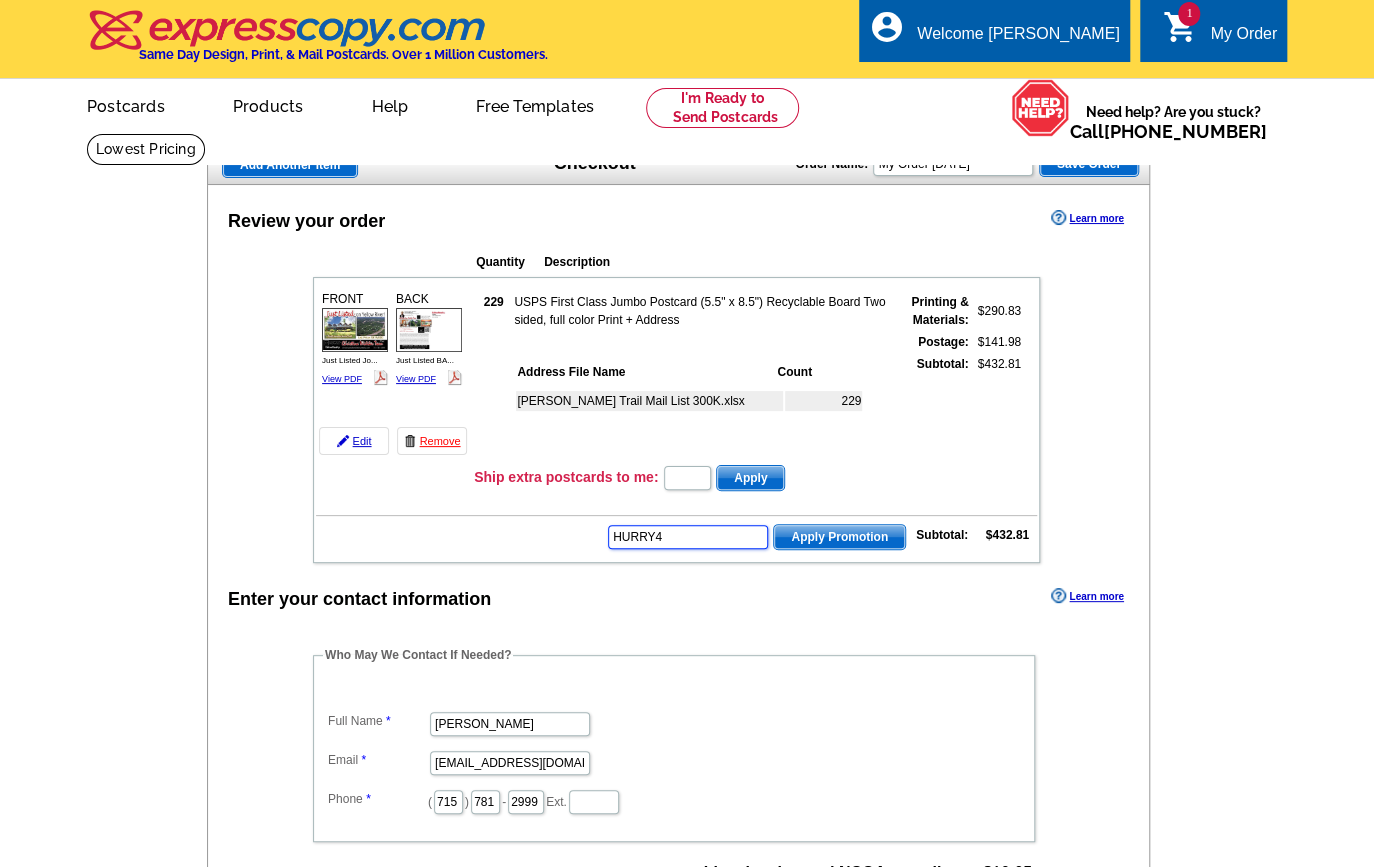 type on "HURRY40" 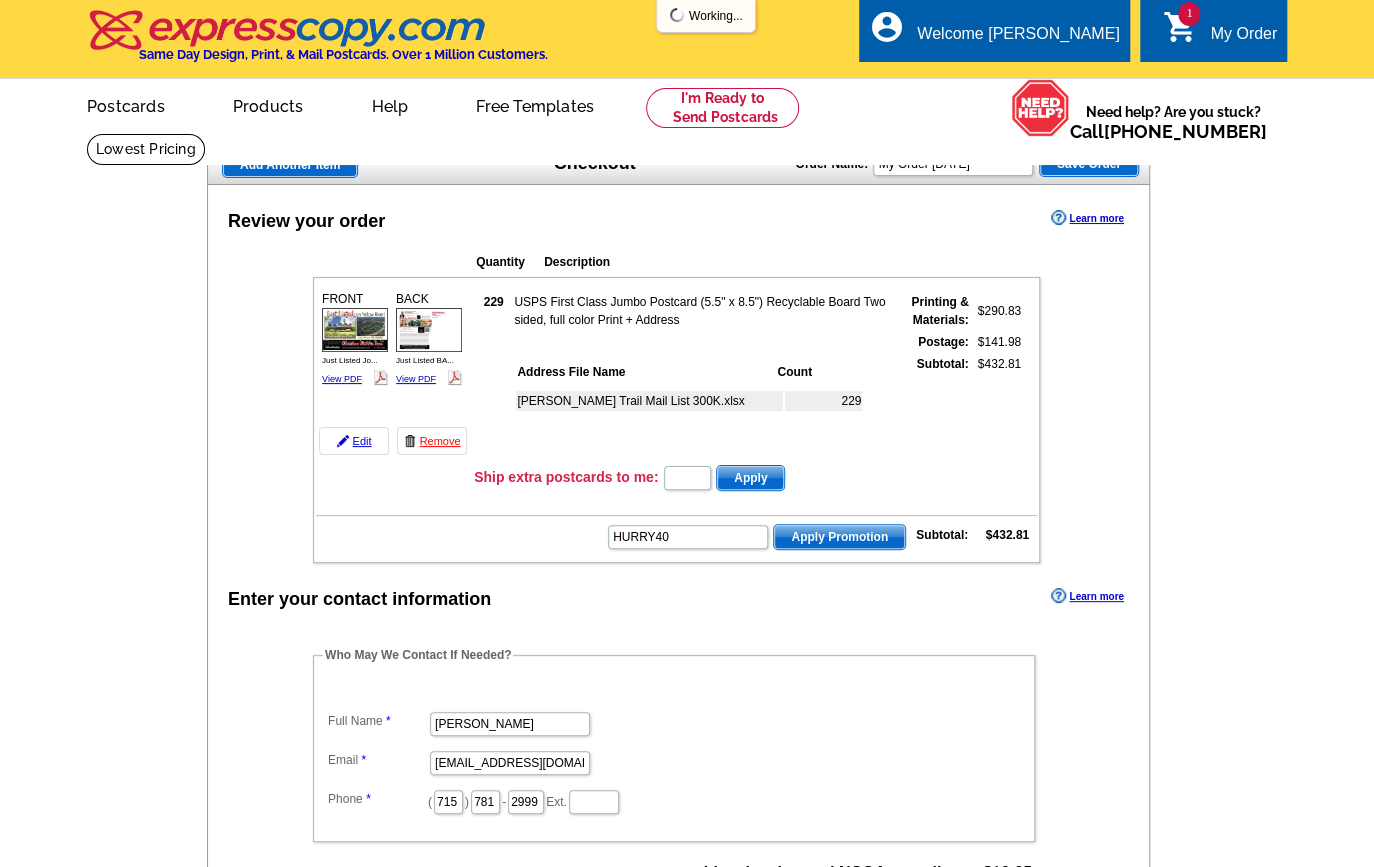 scroll, scrollTop: 0, scrollLeft: 0, axis: both 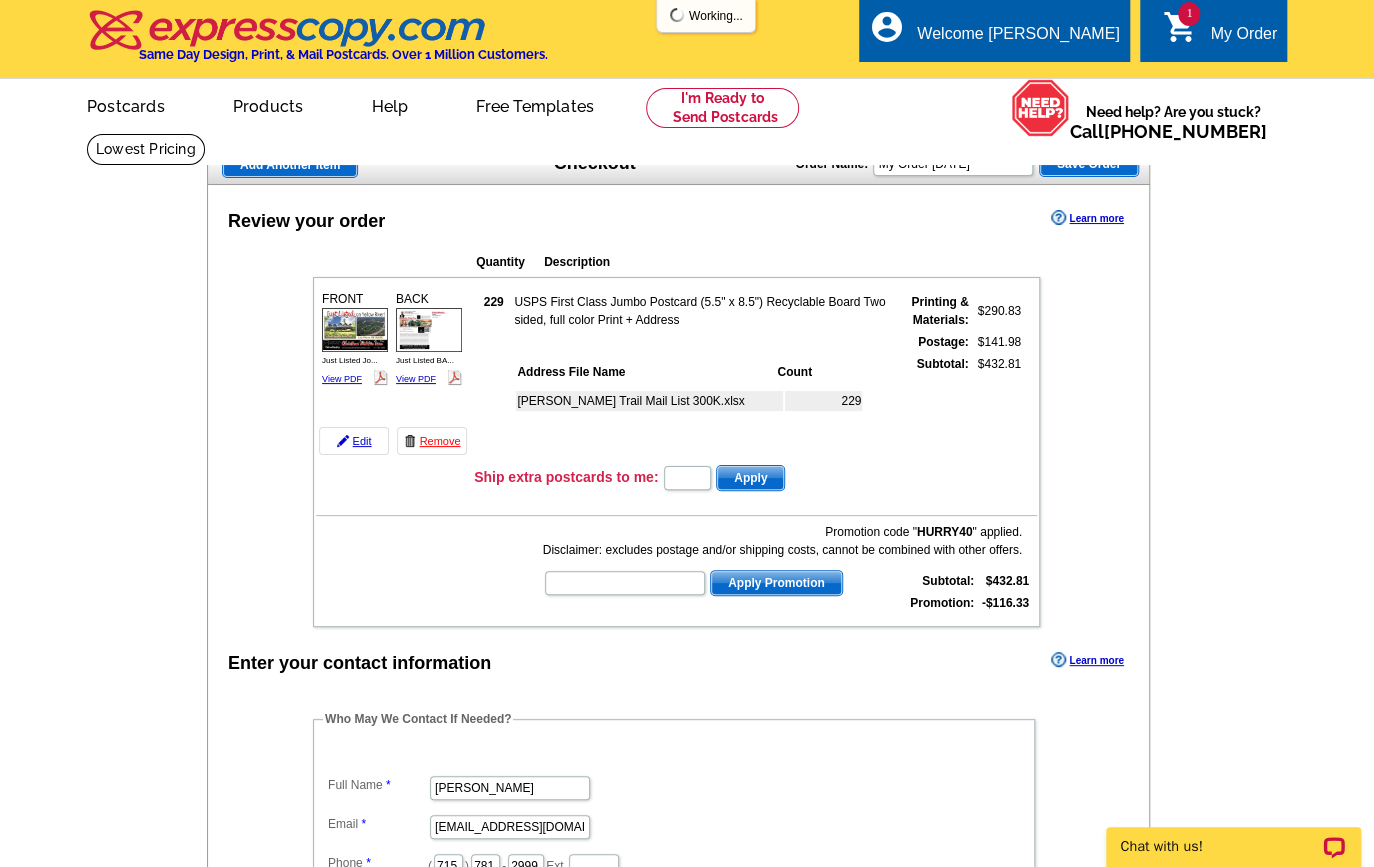 click on "Enter your contact information
Learn more
Who May We Contact If Needed?
Full Name
Christina        Widiker
Email
ChristinaWidiker@edinarealty.com
Phone
( 715 )  781  -  2999  Ext.
List cleaning and NCOA compliance:
$19.95
Total:  $336.43
Payment
Learn more
Single Payment
Split Payments
Pay using one of your saved credit cards." at bounding box center (678, 1026) 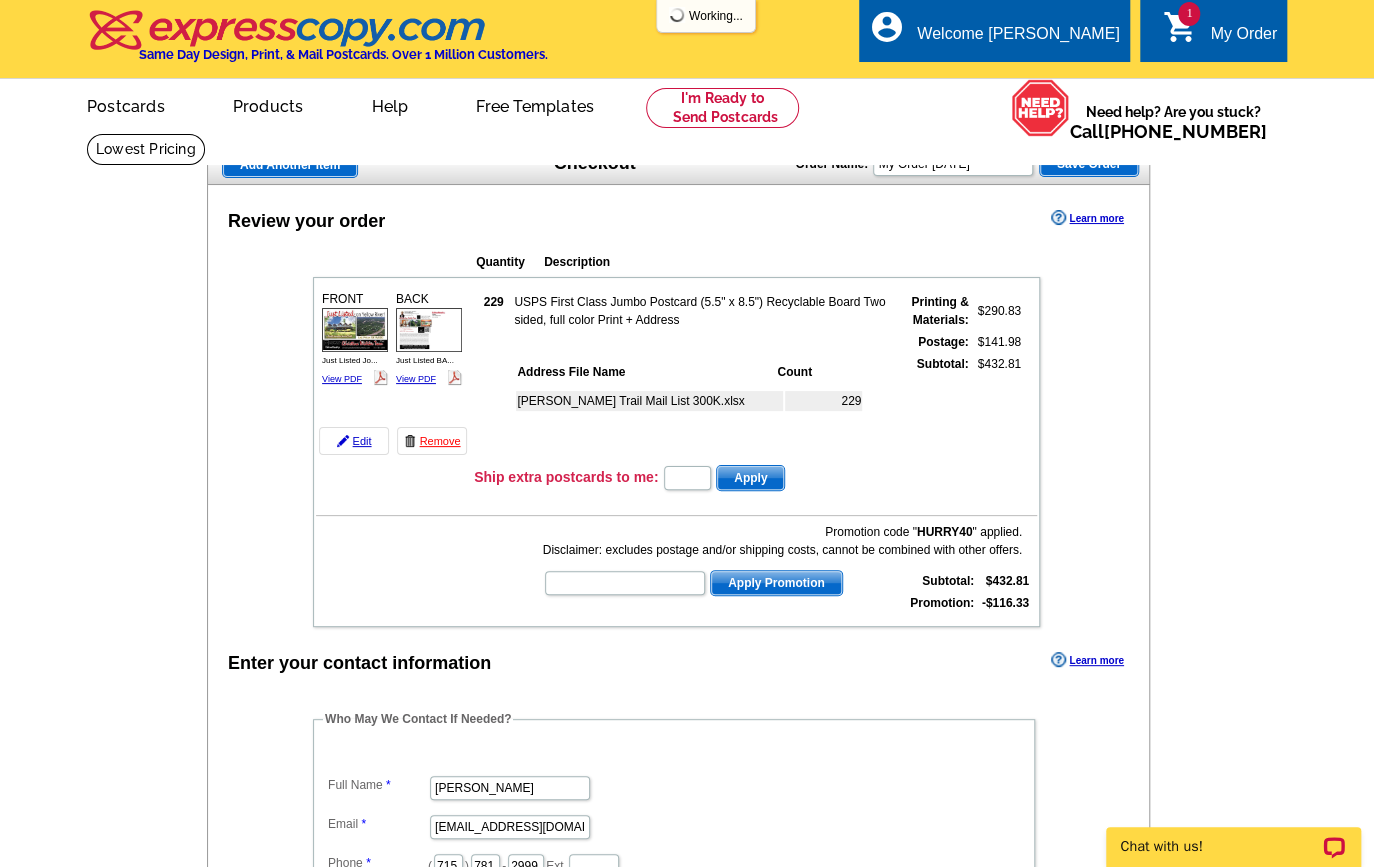 scroll, scrollTop: 454, scrollLeft: 0, axis: vertical 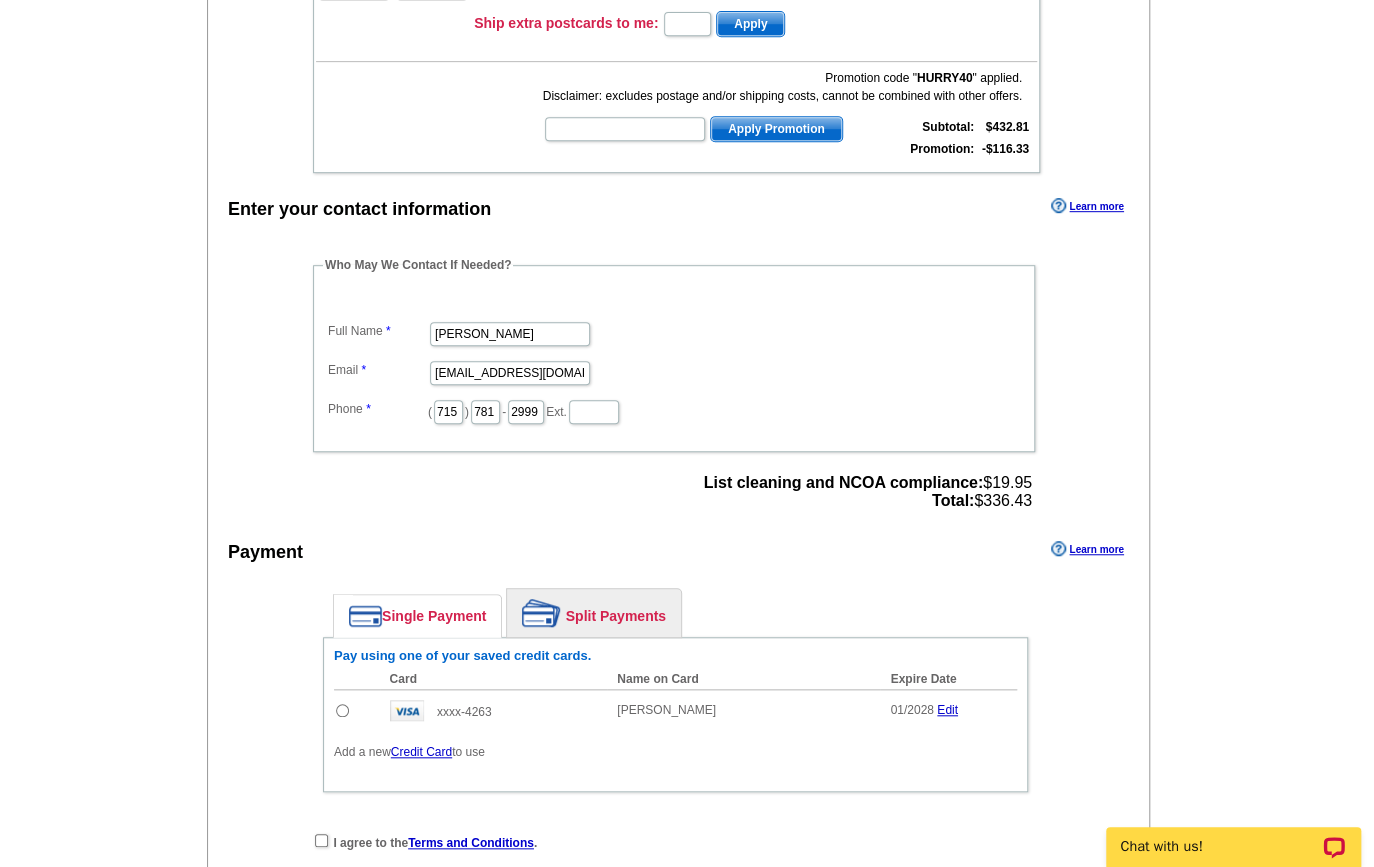 click at bounding box center [0, 1455] 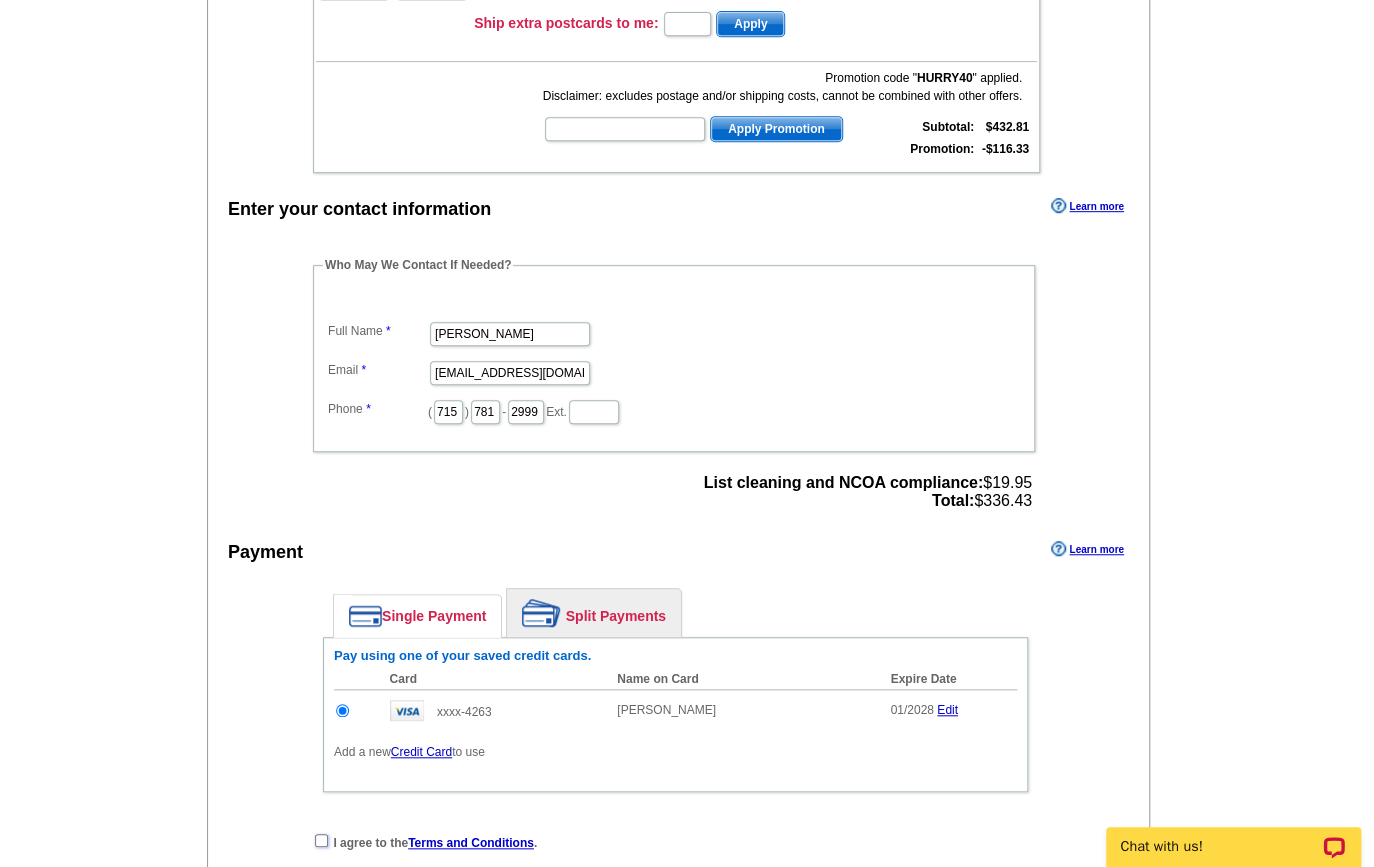 click at bounding box center (321, 840) 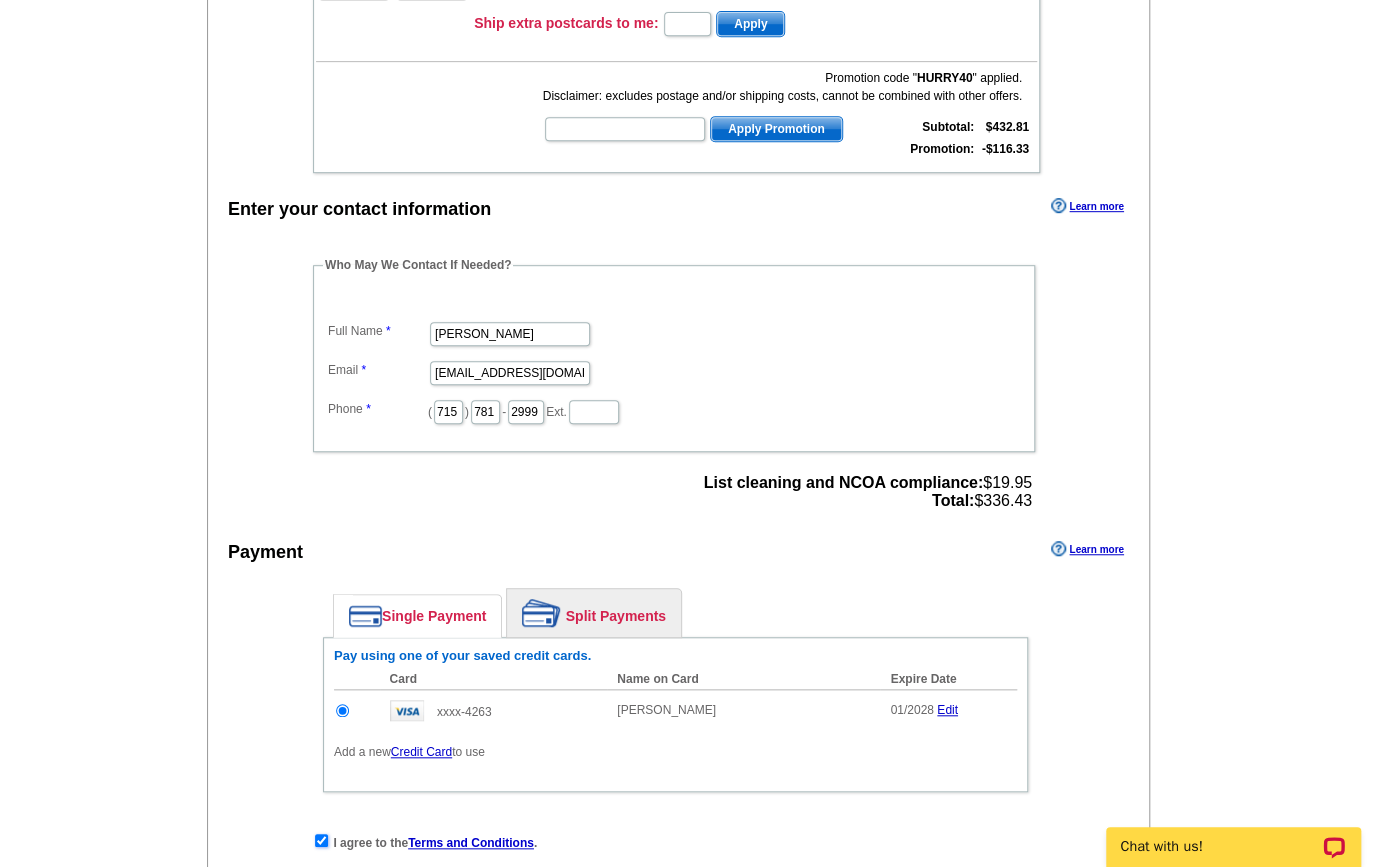 scroll, scrollTop: 0, scrollLeft: 0, axis: both 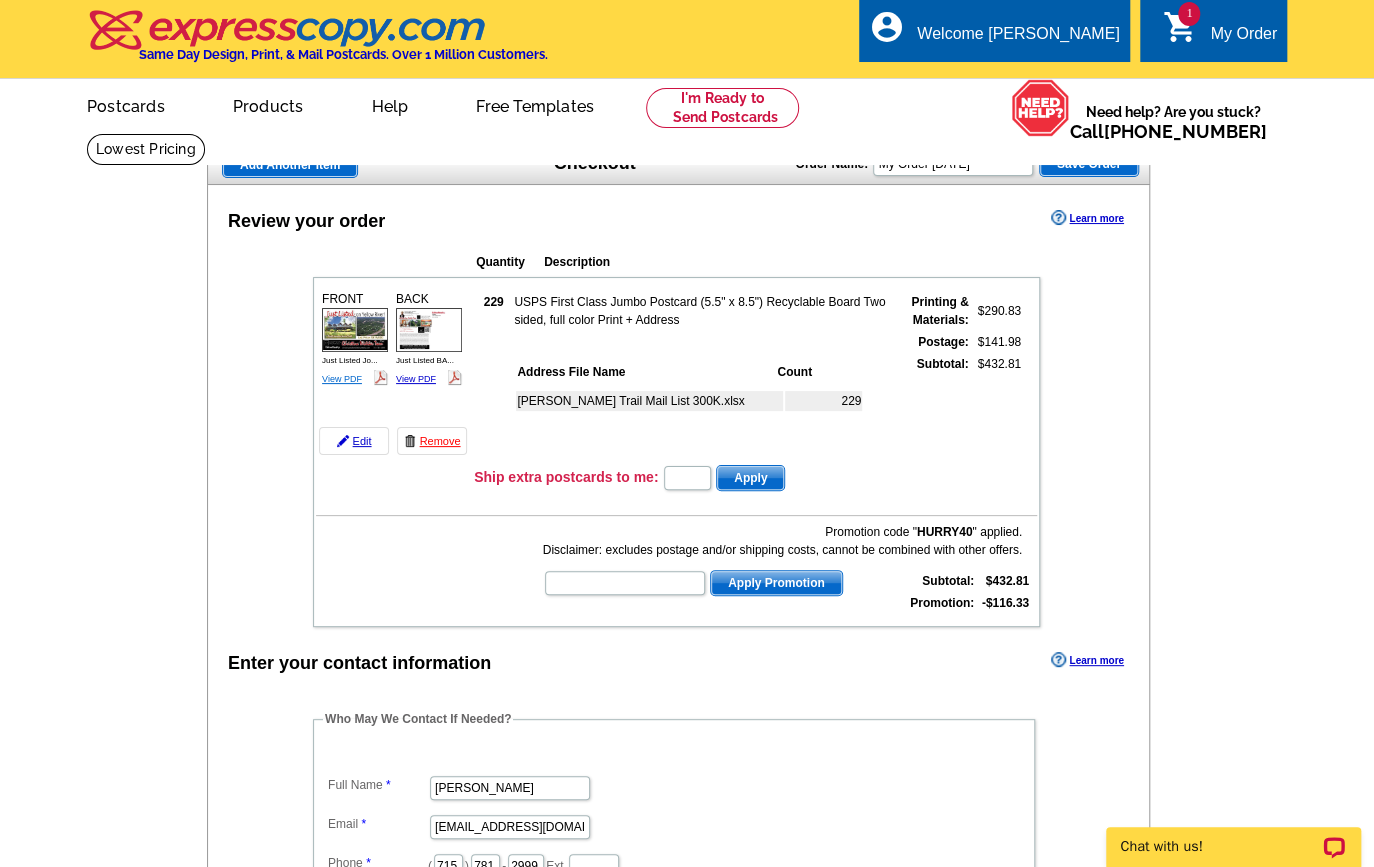 click on "View PDF" at bounding box center (342, 379) 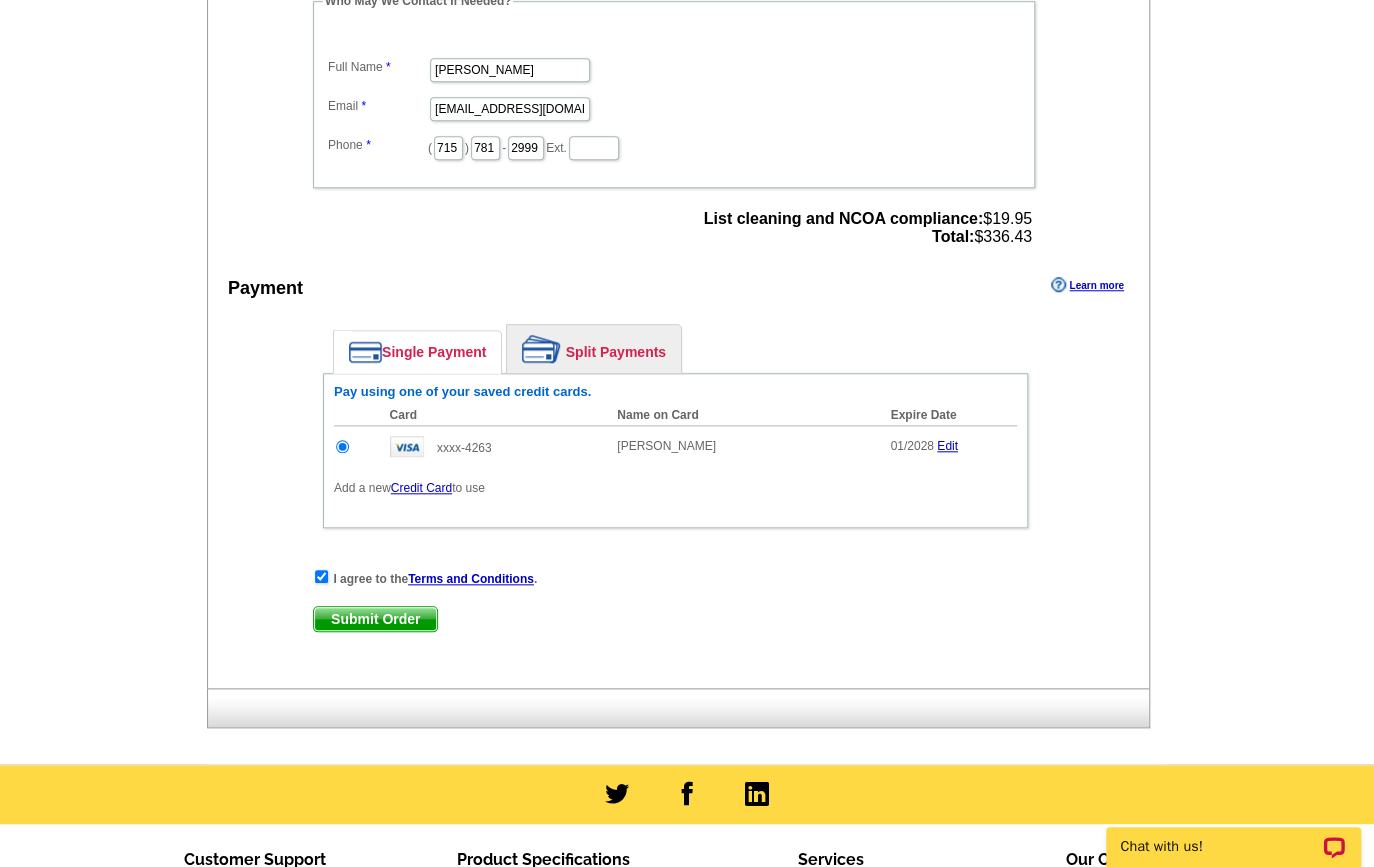 scroll, scrollTop: 727, scrollLeft: 0, axis: vertical 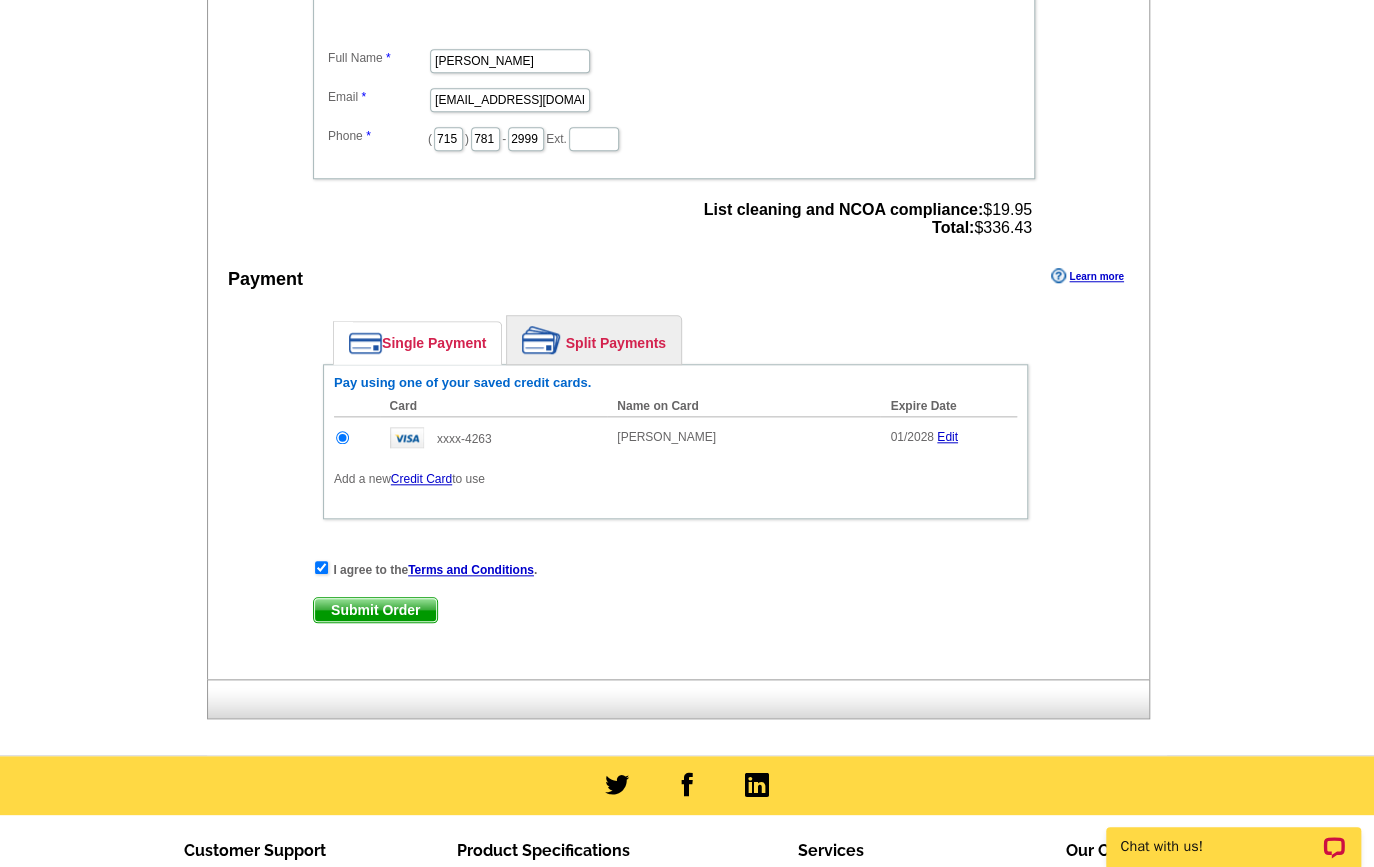 click on "Submit Order" at bounding box center (375, 610) 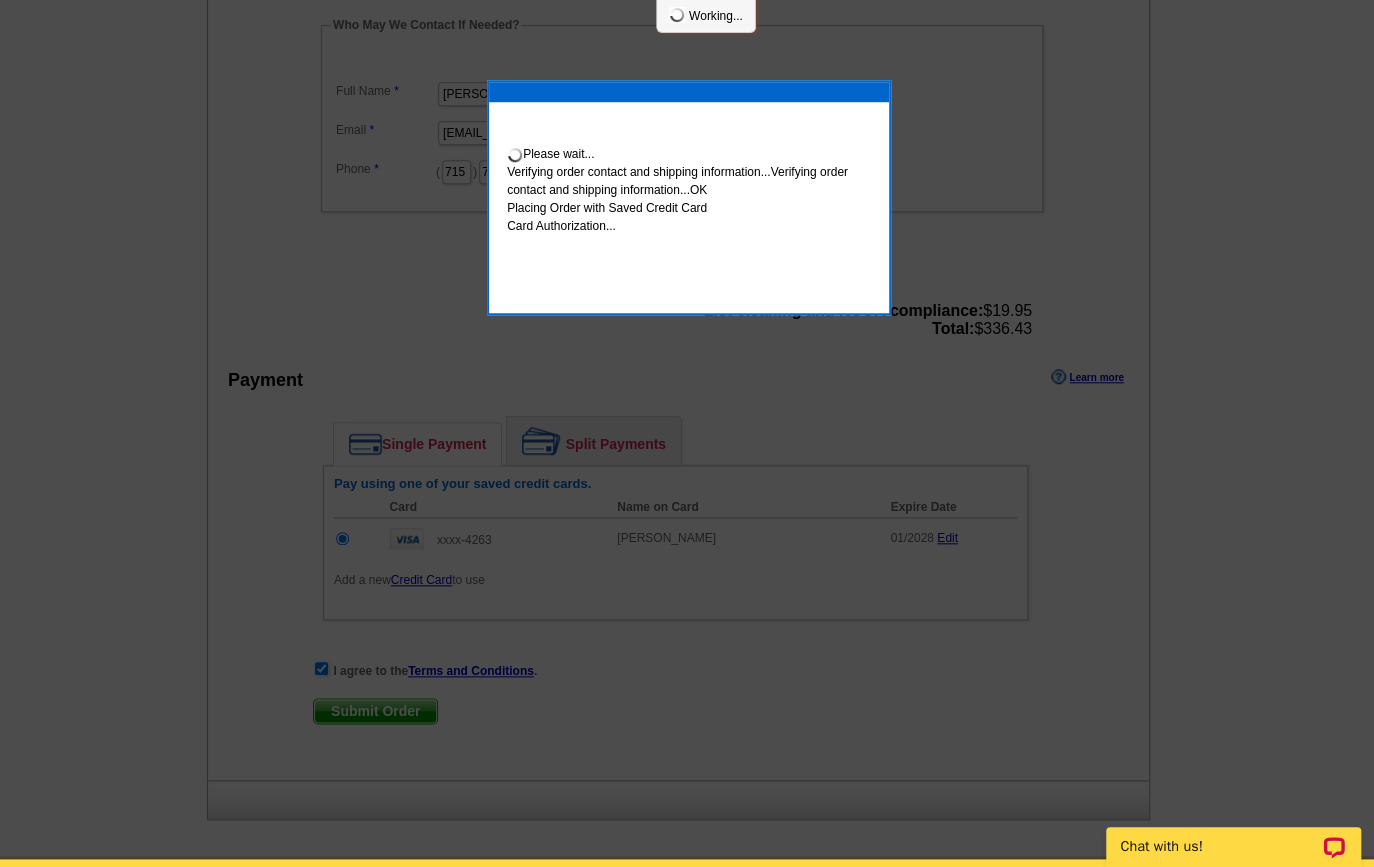 scroll, scrollTop: 719, scrollLeft: 0, axis: vertical 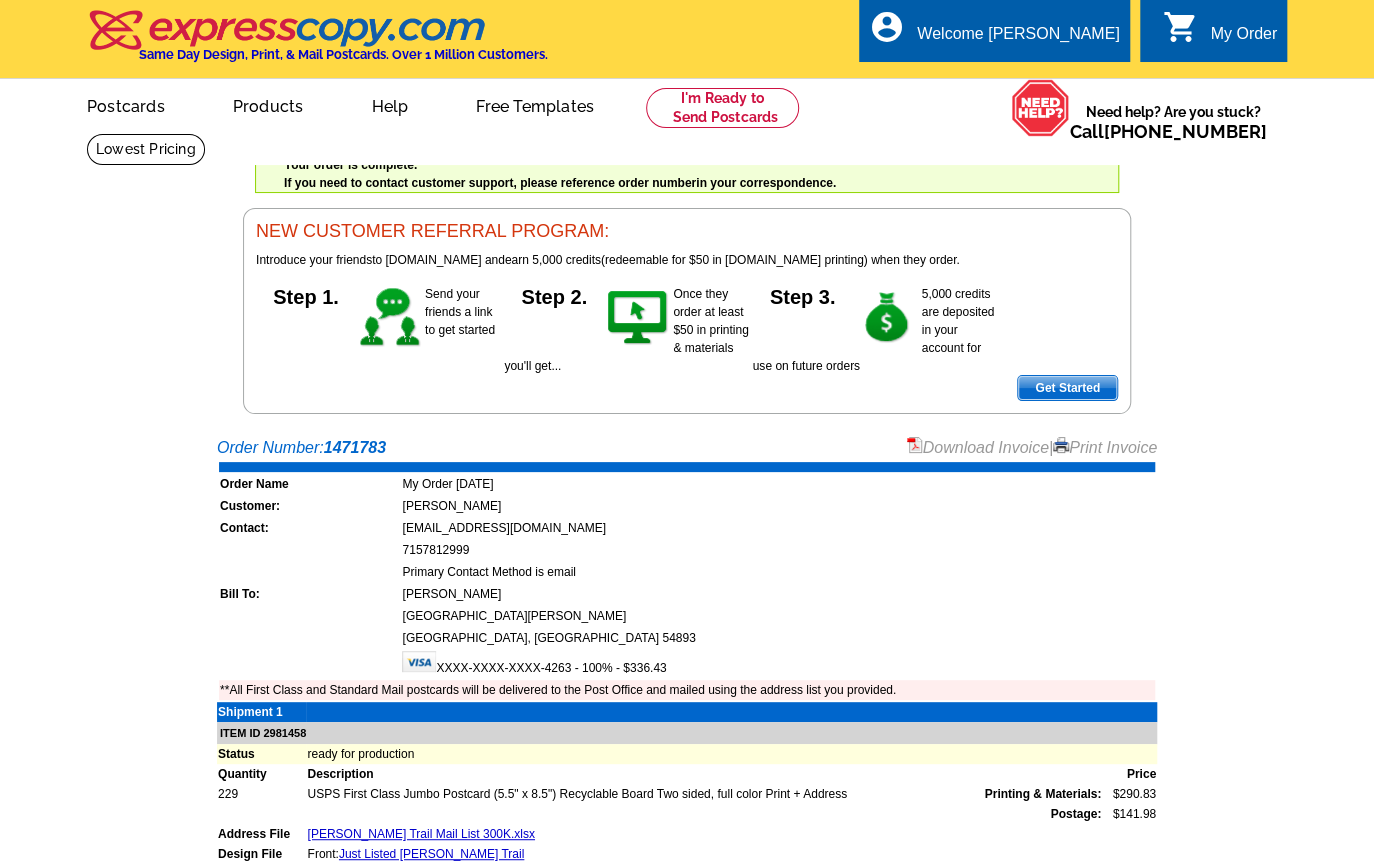 click on "Print Invoice" at bounding box center (1105, 447) 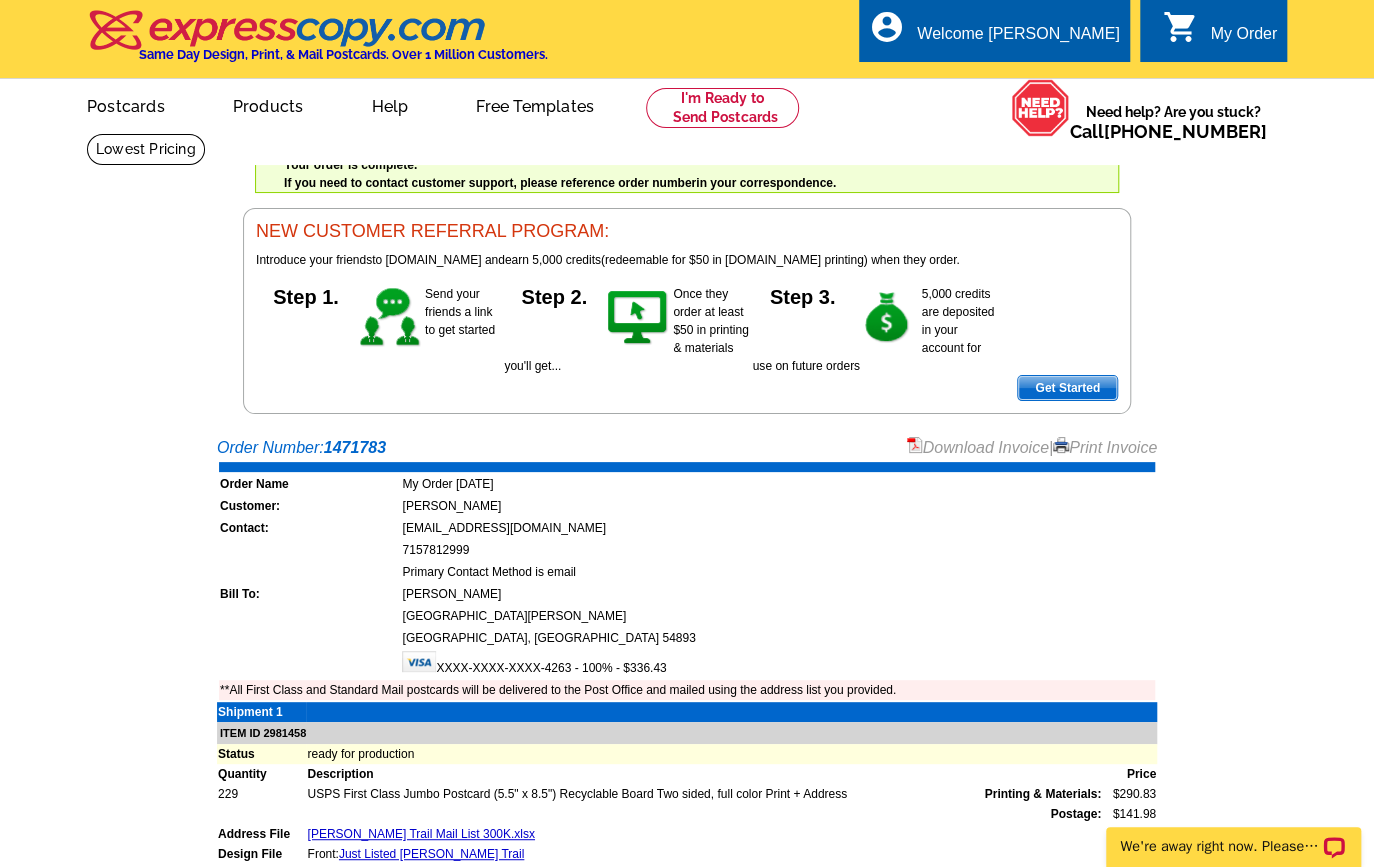 scroll, scrollTop: 0, scrollLeft: 0, axis: both 